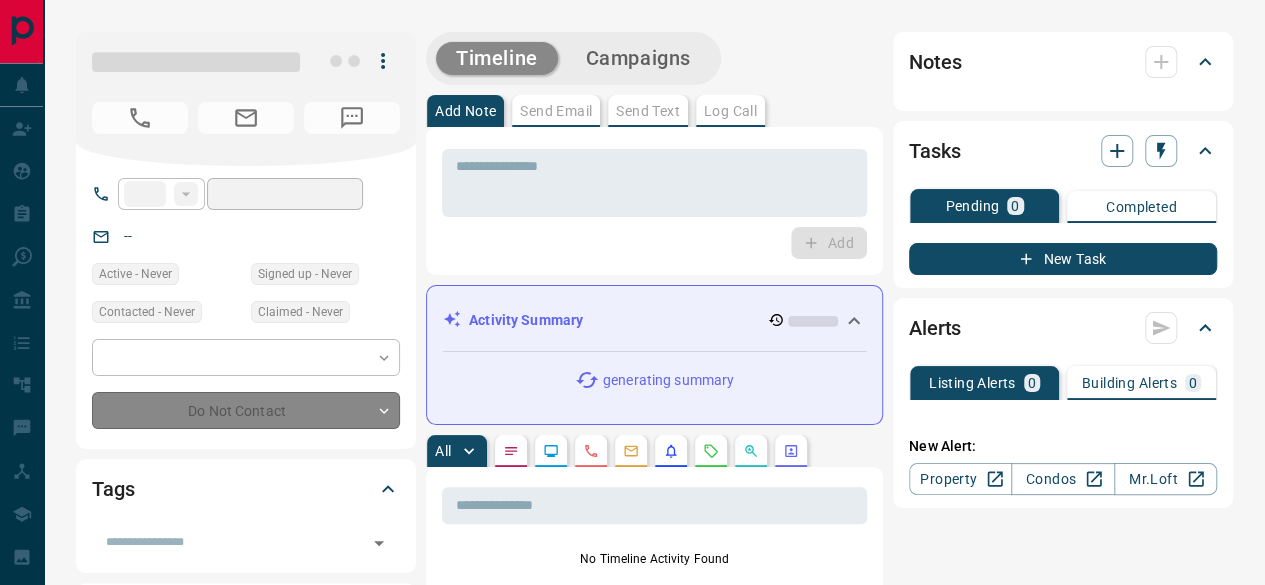 scroll, scrollTop: 200, scrollLeft: 0, axis: vertical 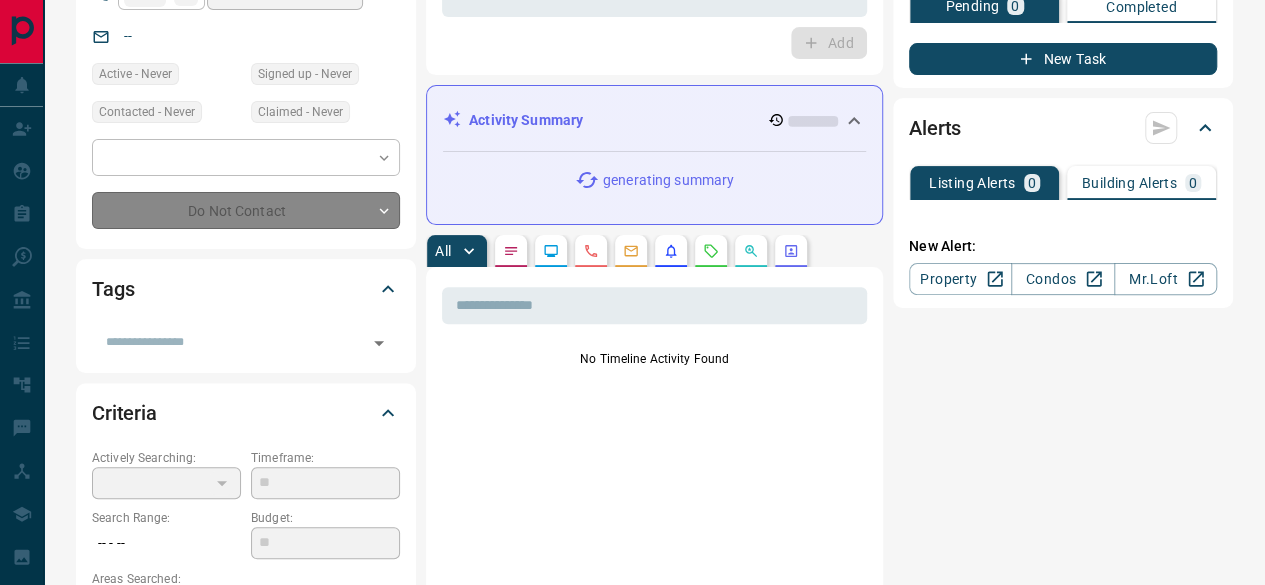 type on "**" 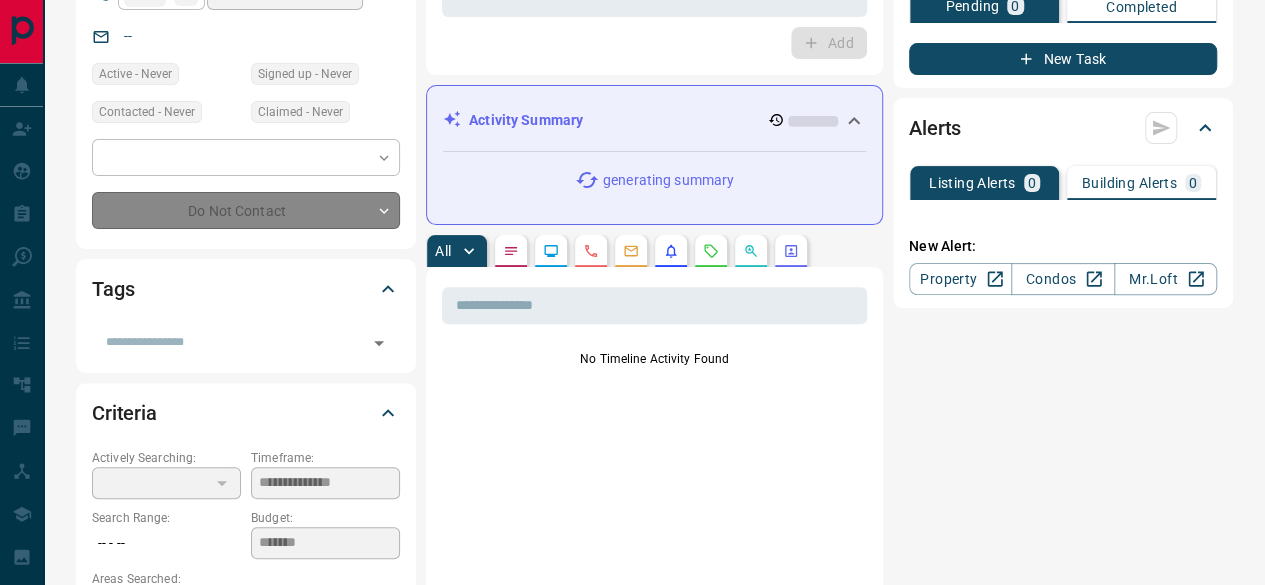 scroll, scrollTop: 0, scrollLeft: 0, axis: both 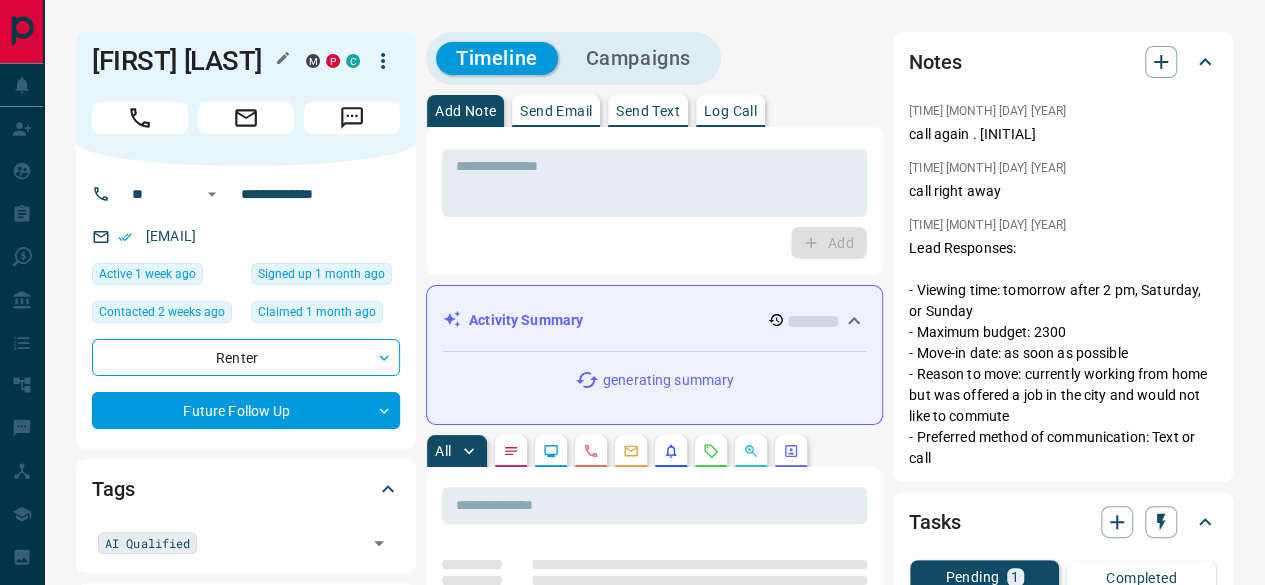 drag, startPoint x: 270, startPoint y: 38, endPoint x: 84, endPoint y: 46, distance: 186.17197 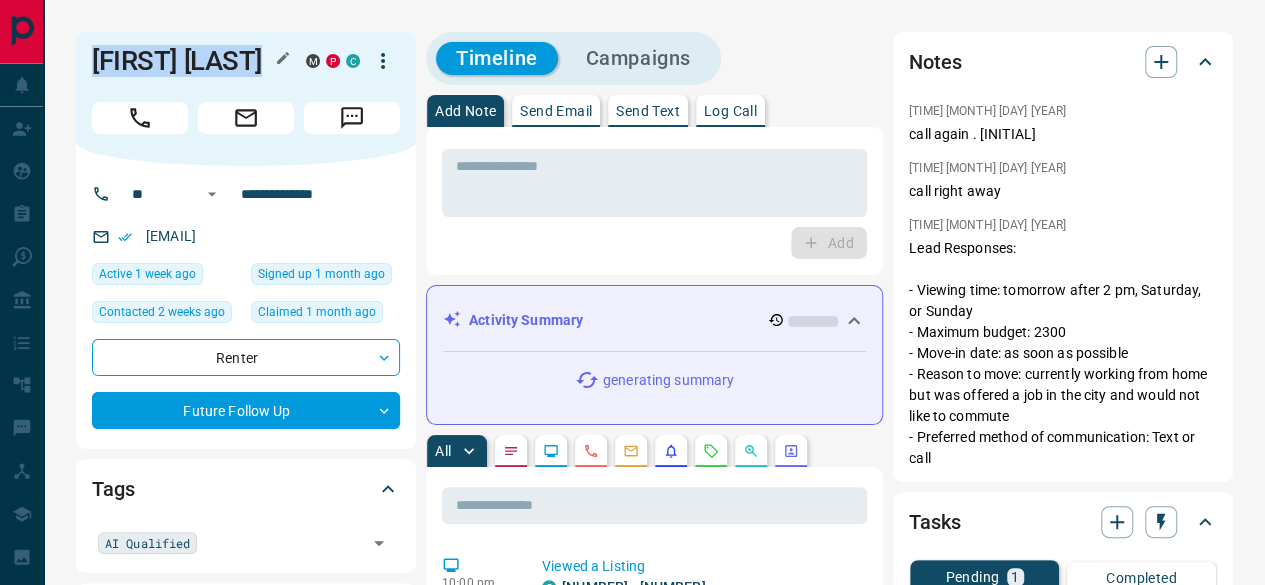 drag, startPoint x: 84, startPoint y: 47, endPoint x: 269, endPoint y: 48, distance: 185.0027 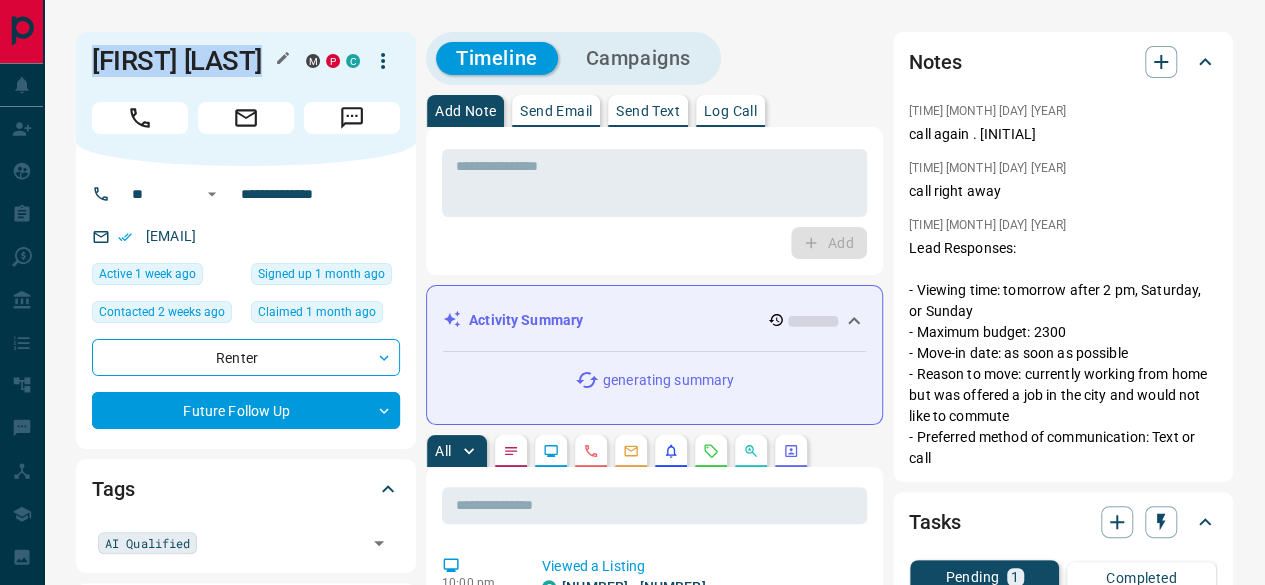 click on "[FIRST] [LAST]" at bounding box center (194, 61) 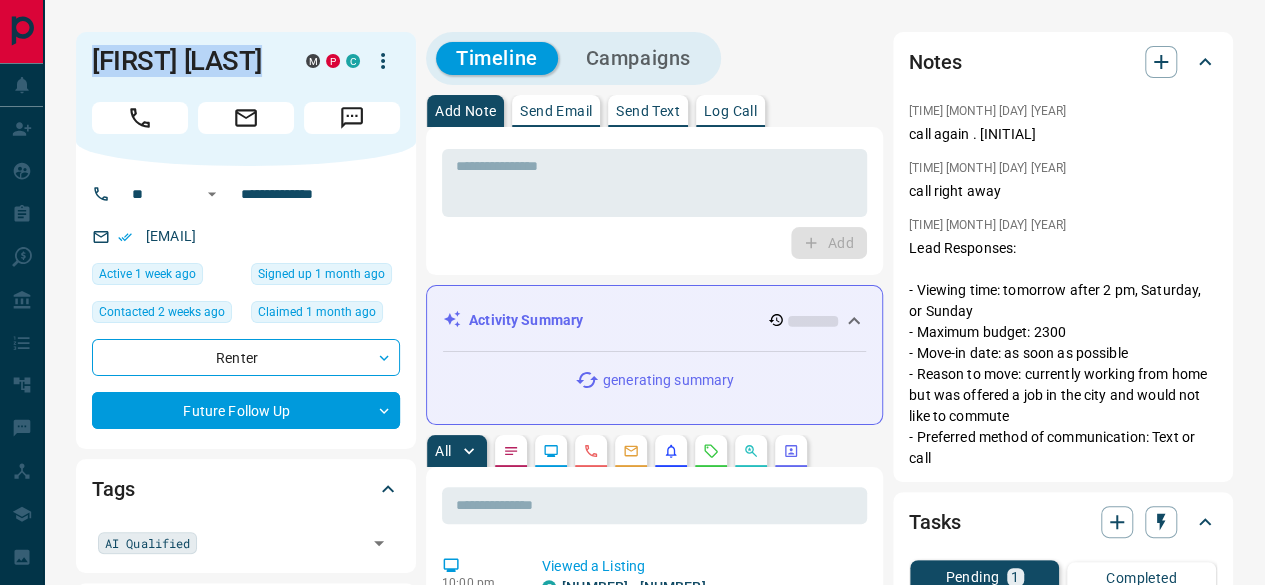 click at bounding box center (140, 118) 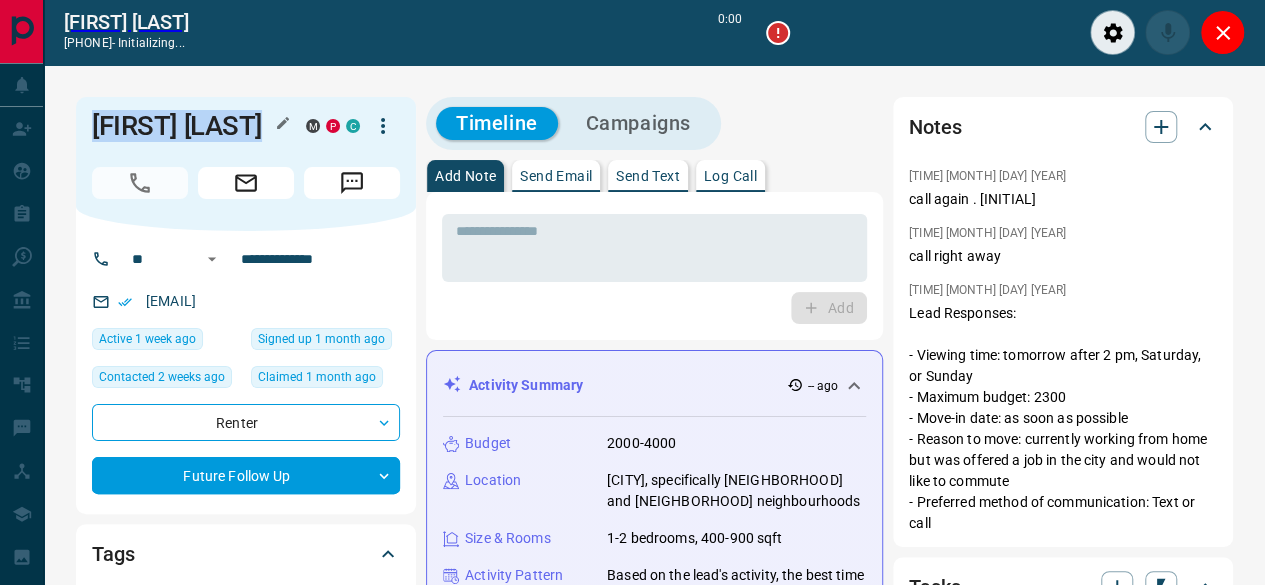 click on "[FIRST] [LAST]" at bounding box center (184, 126) 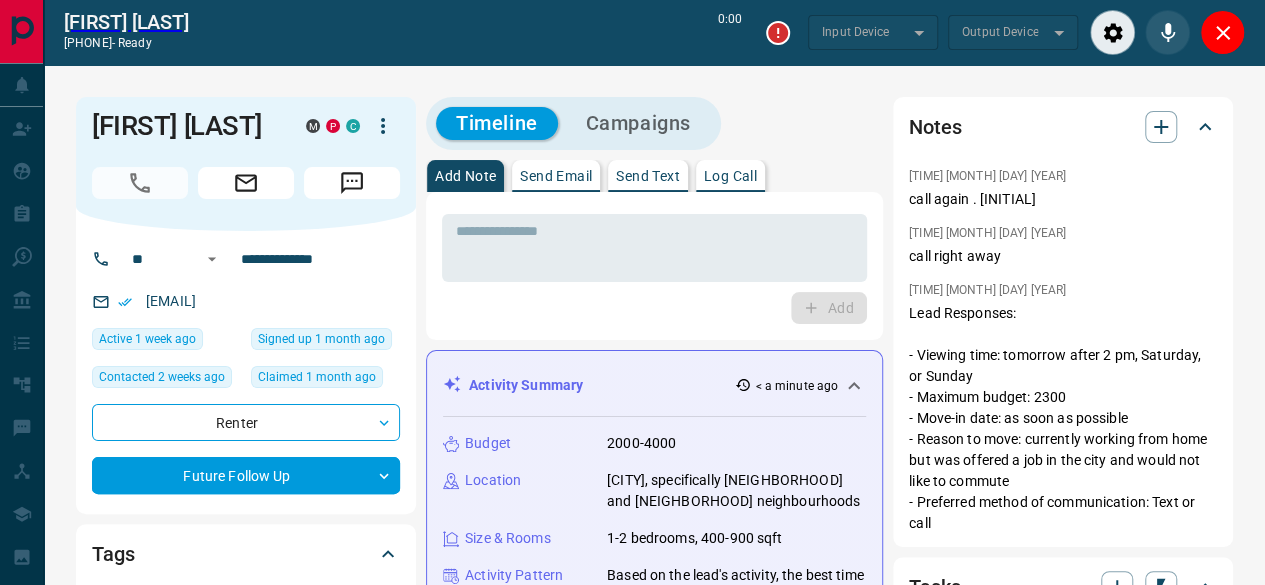 type on "*******" 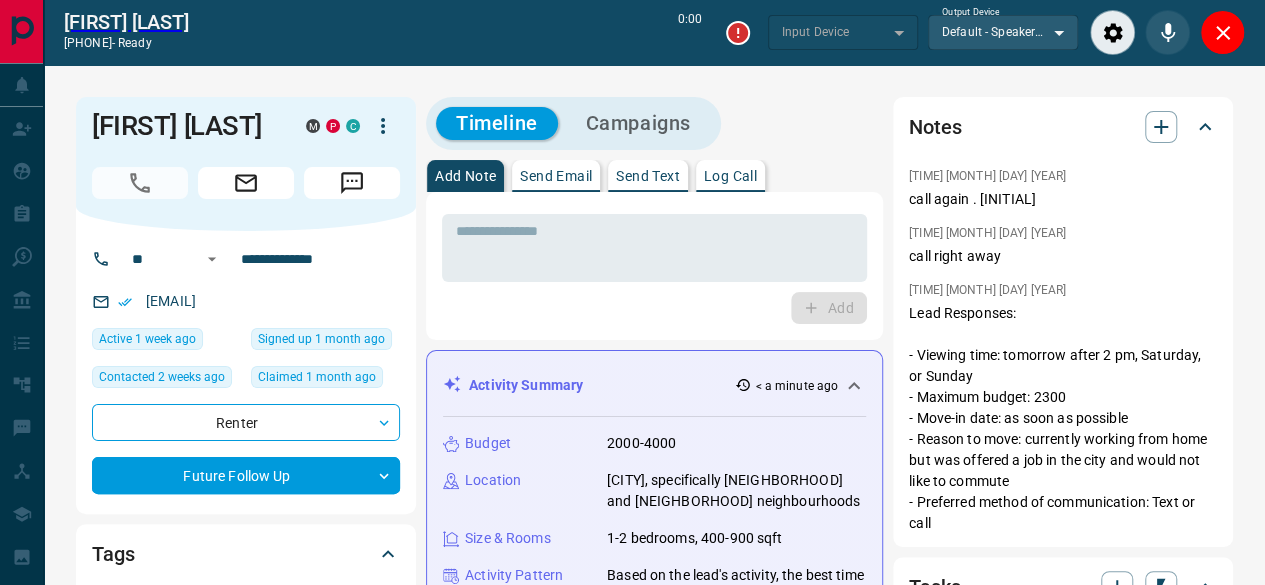type on "*******" 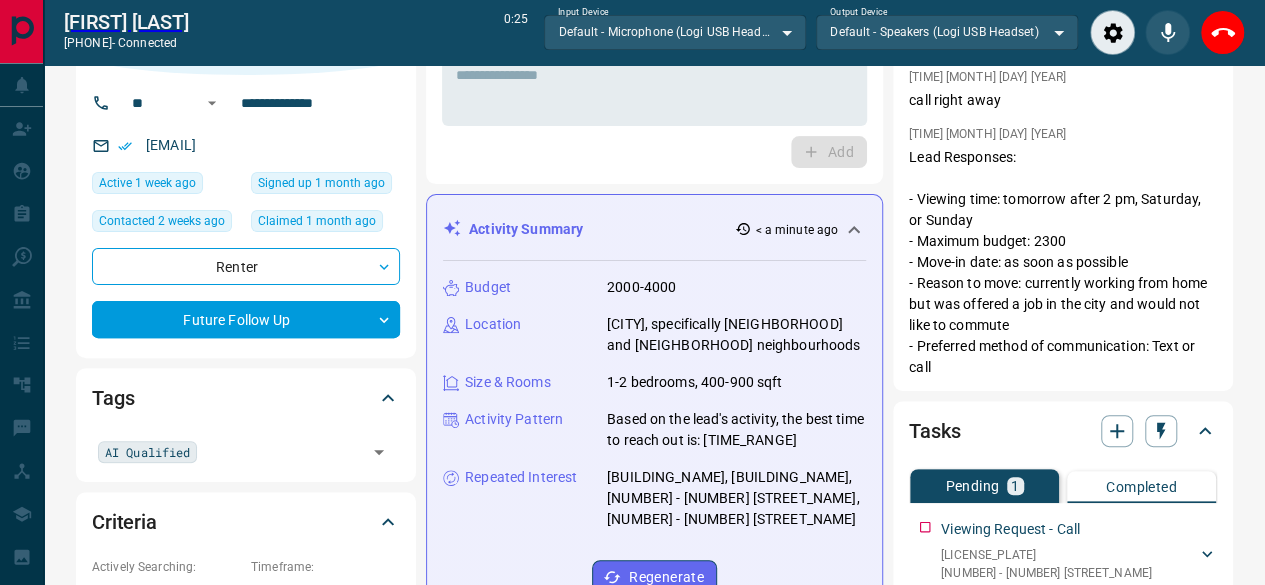 scroll, scrollTop: 0, scrollLeft: 0, axis: both 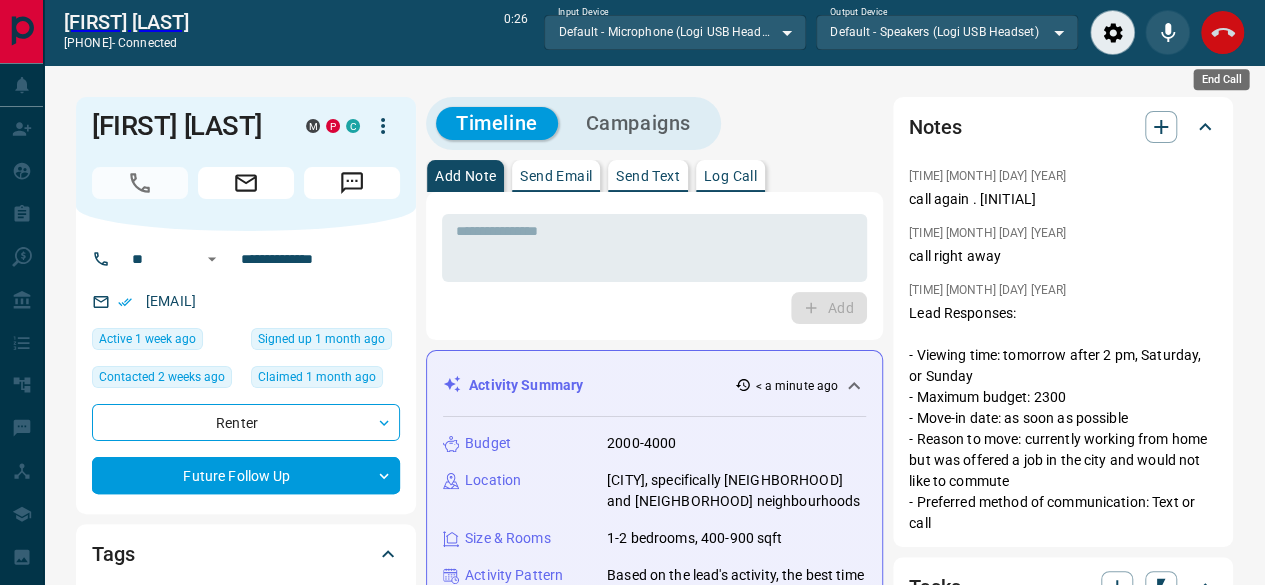 click 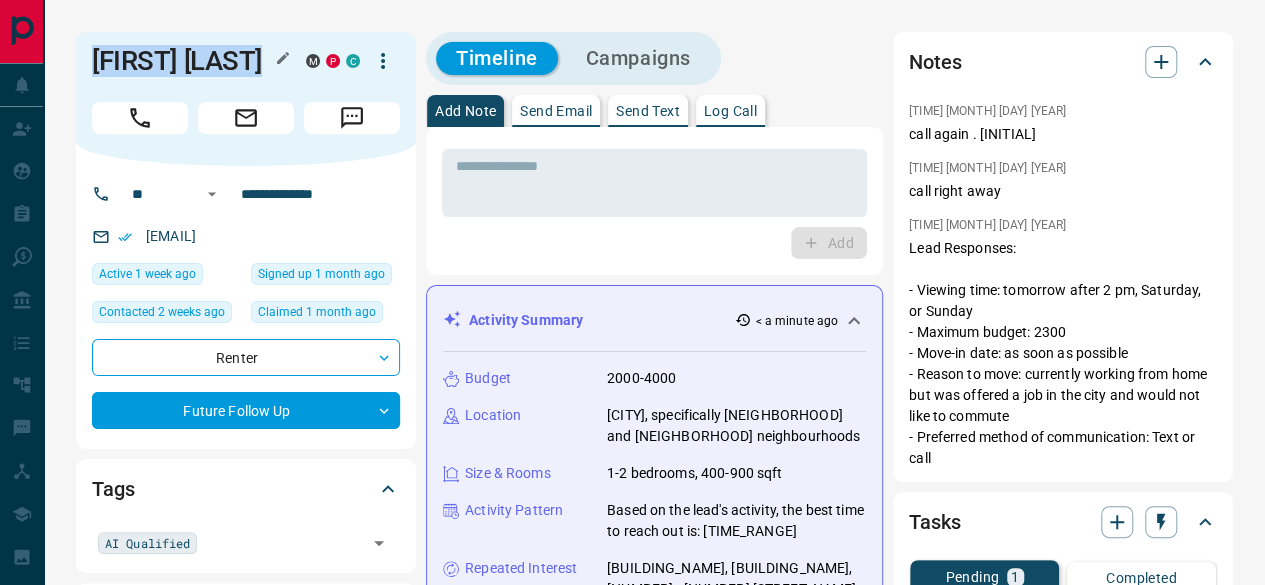 drag, startPoint x: 75, startPoint y: 51, endPoint x: 285, endPoint y: 54, distance: 210.02142 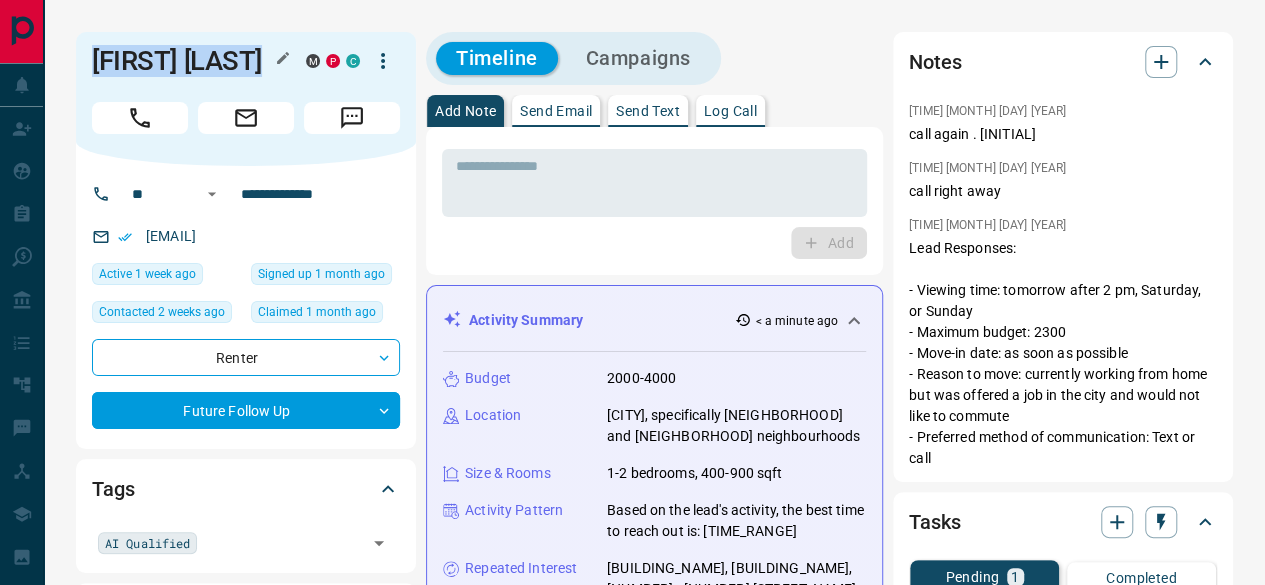 click on "[FIRST] [LAST] [INITIAL] [INITIAL] [INITIAL]" at bounding box center [246, 99] 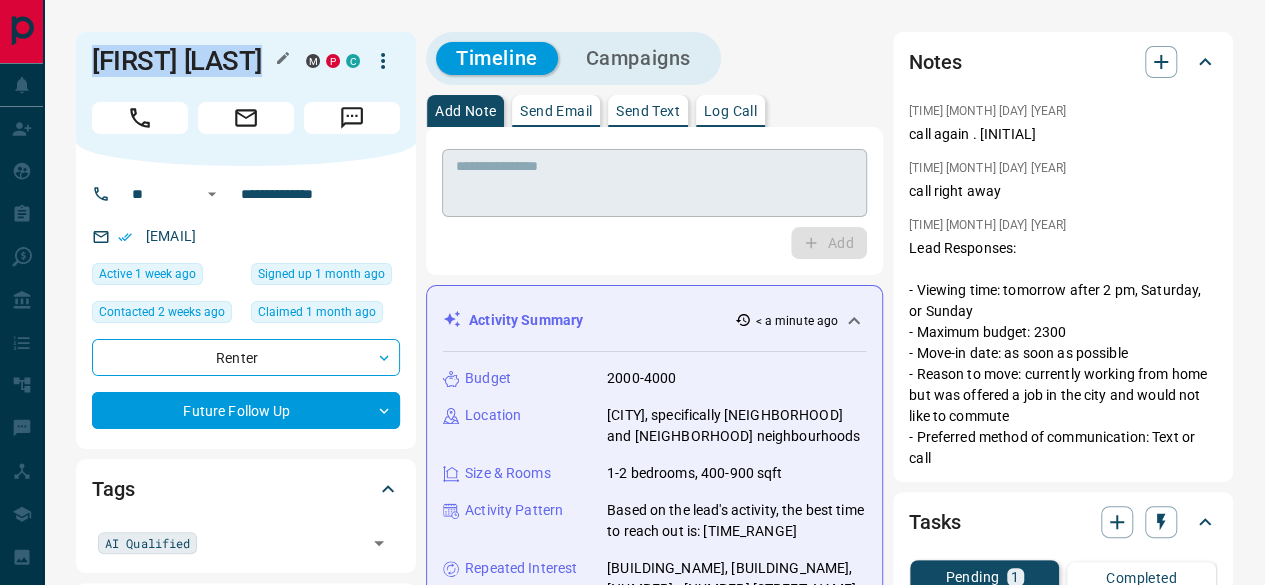 copy on "[FIRST] [LAST] [INITIAL] [INITIAL] [INITIAL]" 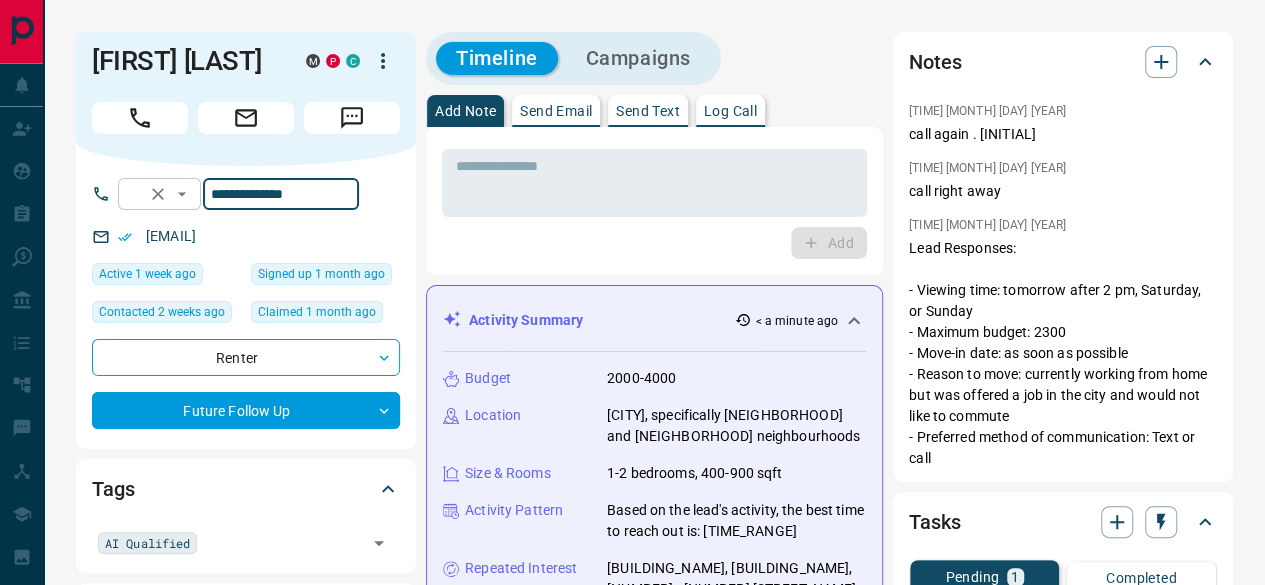 drag, startPoint x: 342, startPoint y: 180, endPoint x: 209, endPoint y: 179, distance: 133.00375 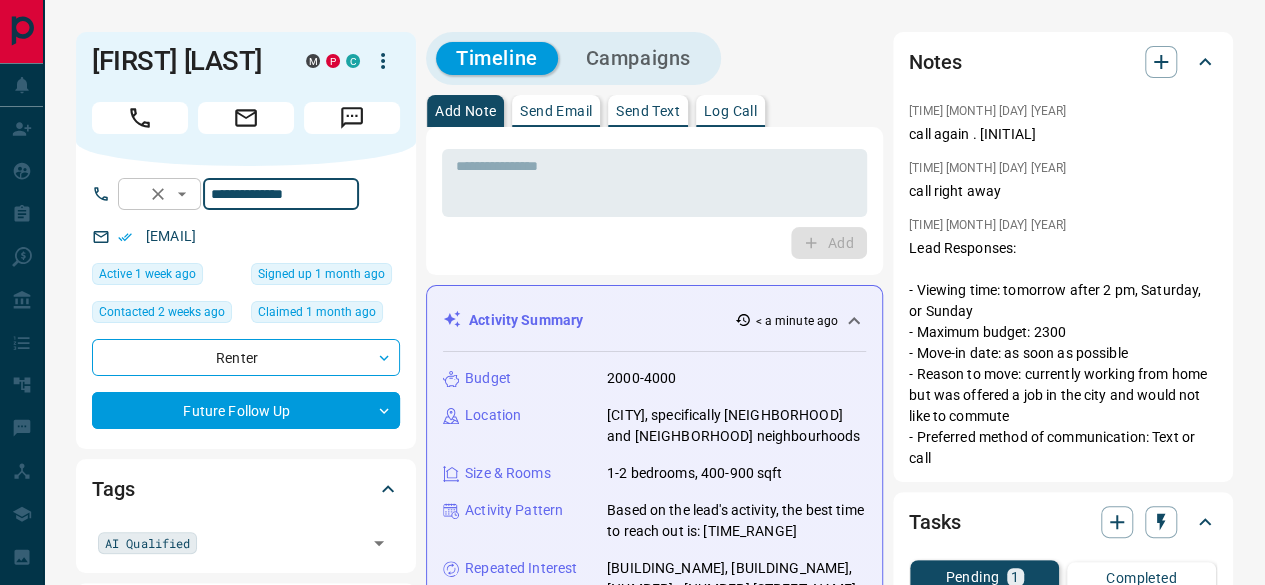 click on "**********" at bounding box center [238, 194] 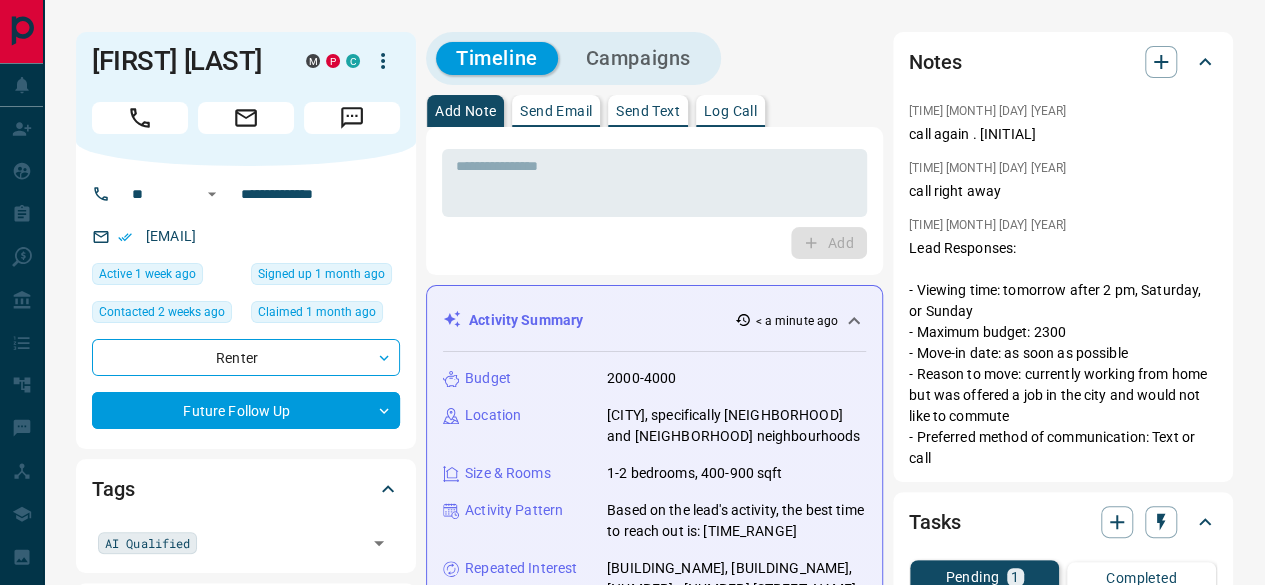 drag, startPoint x: 131, startPoint y: 227, endPoint x: 325, endPoint y: 223, distance: 194.04123 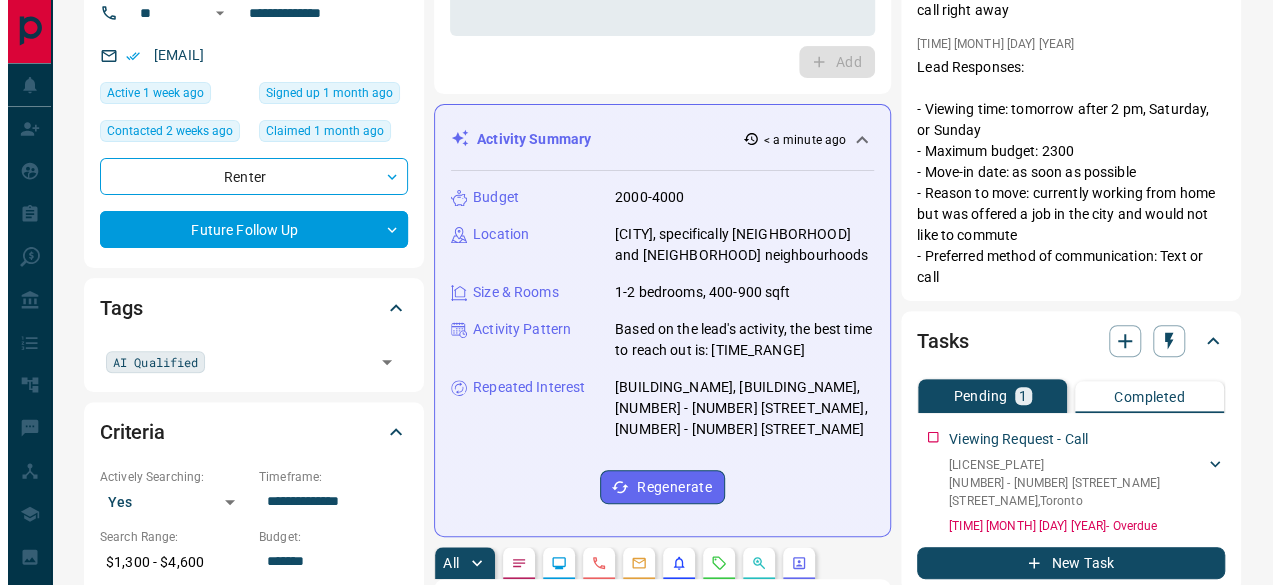 scroll, scrollTop: 200, scrollLeft: 0, axis: vertical 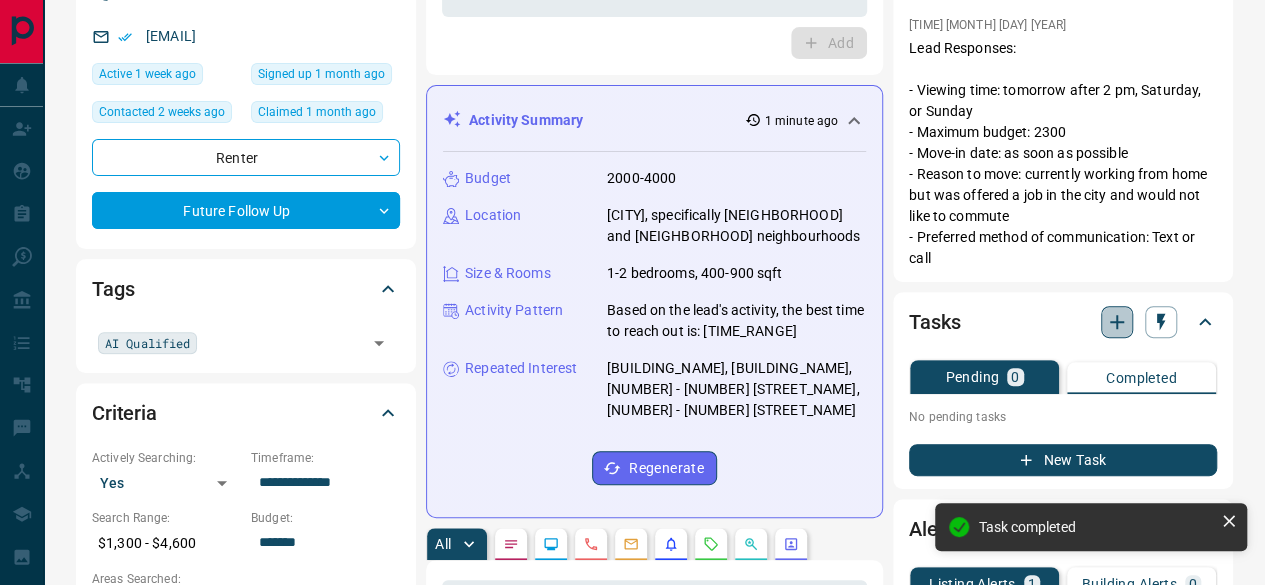 click at bounding box center (1117, 322) 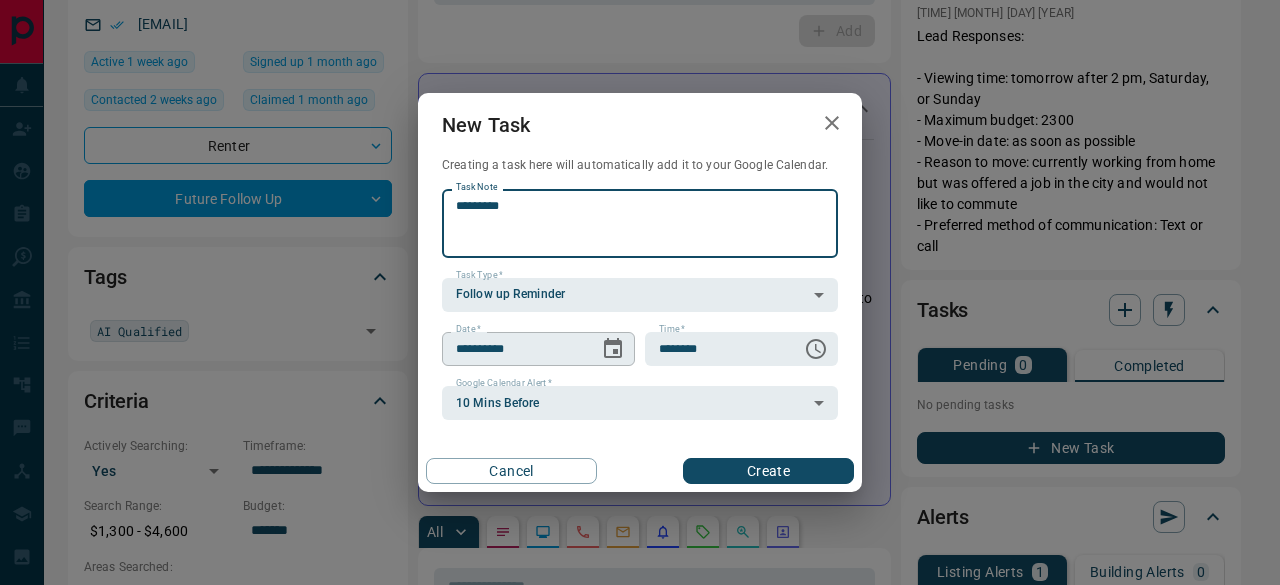 type on "*********" 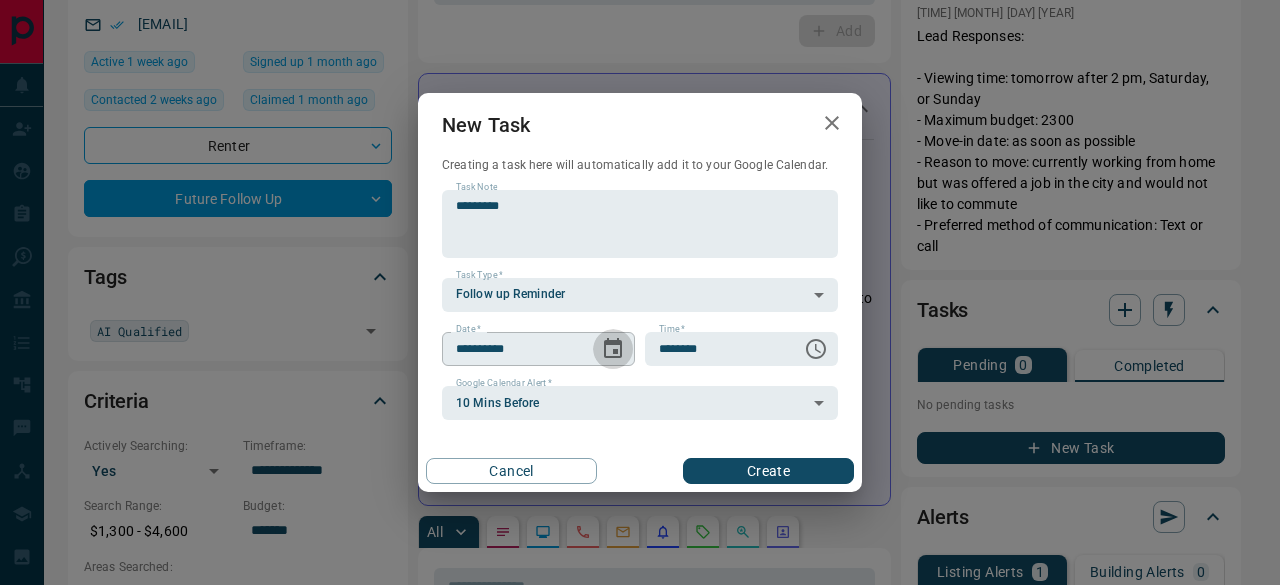 click 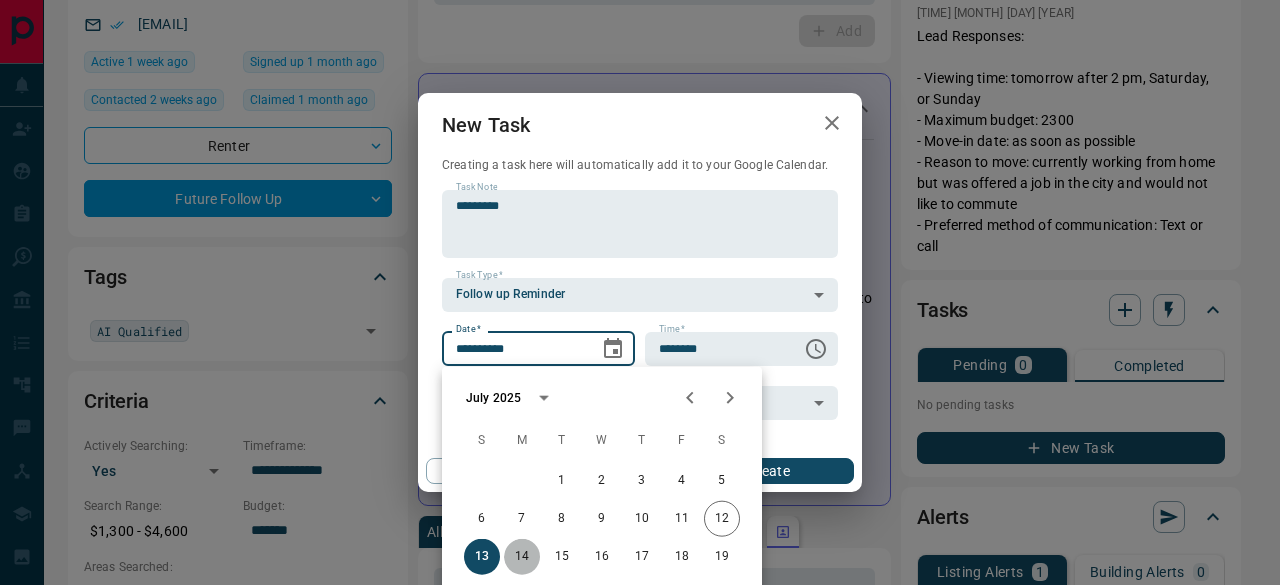 click on "14" at bounding box center (522, 557) 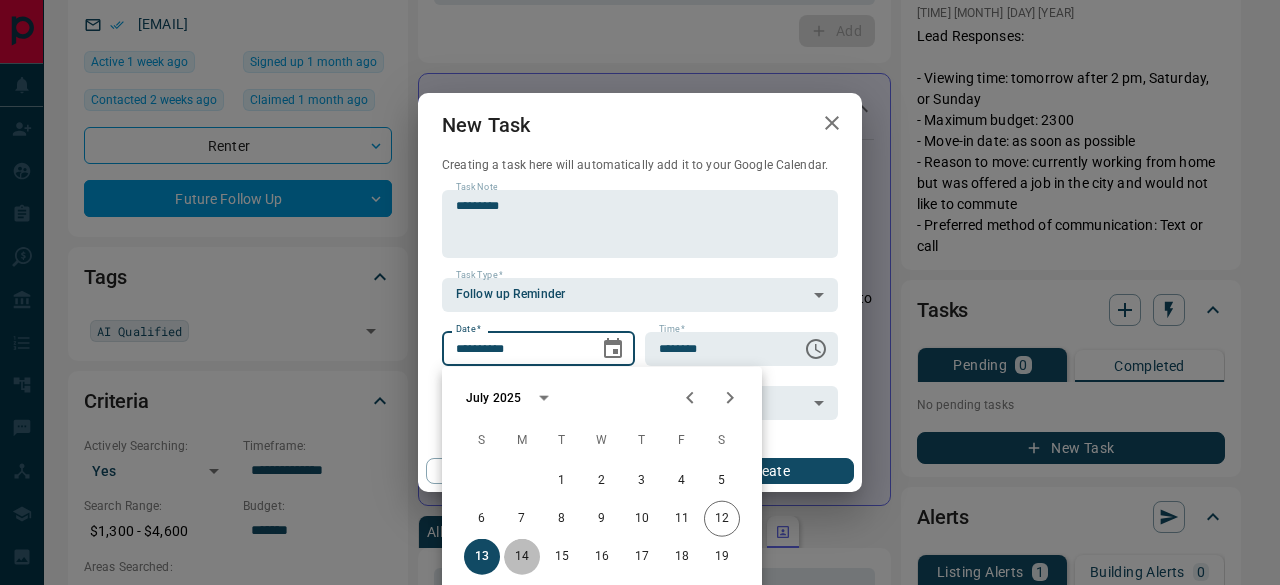 type on "**********" 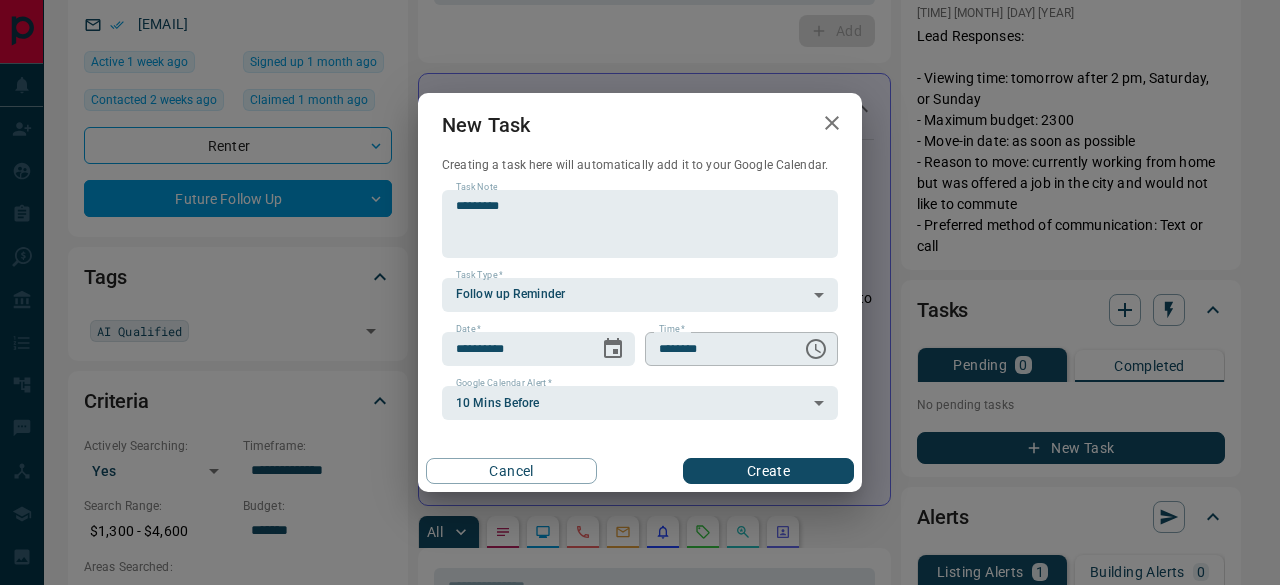 click 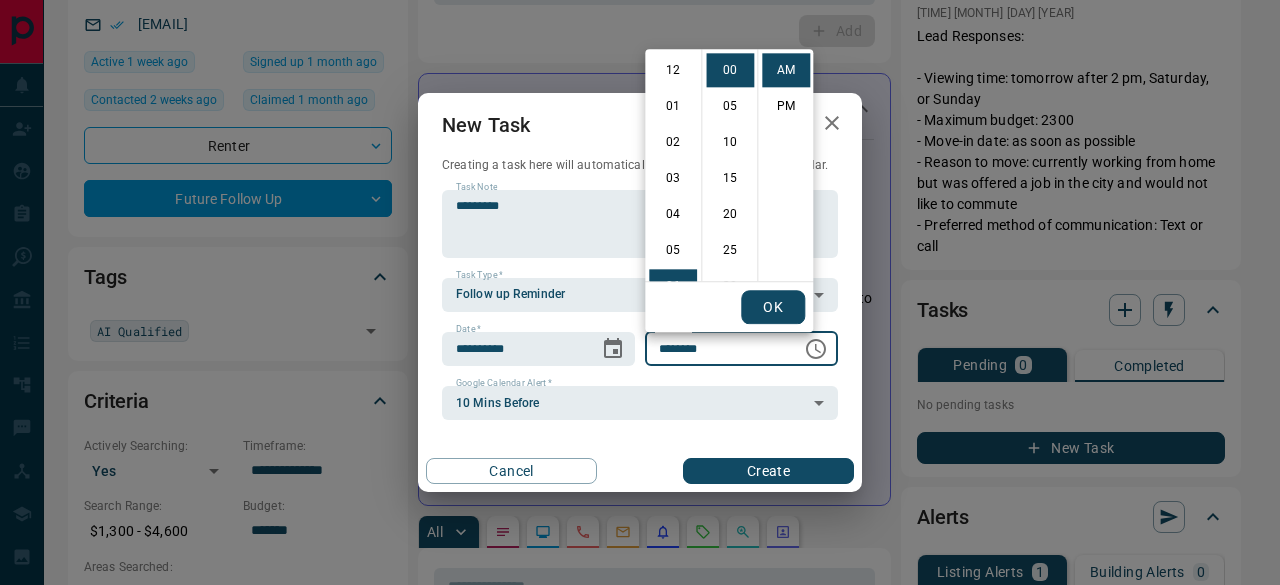 scroll, scrollTop: 216, scrollLeft: 0, axis: vertical 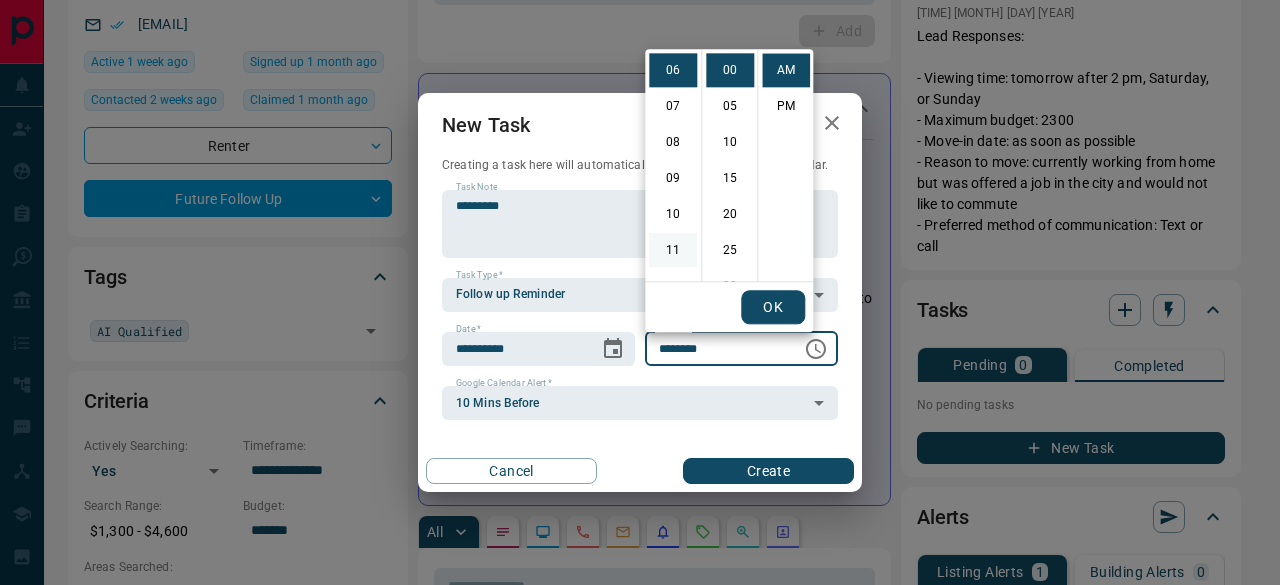 click on "11" at bounding box center (673, 250) 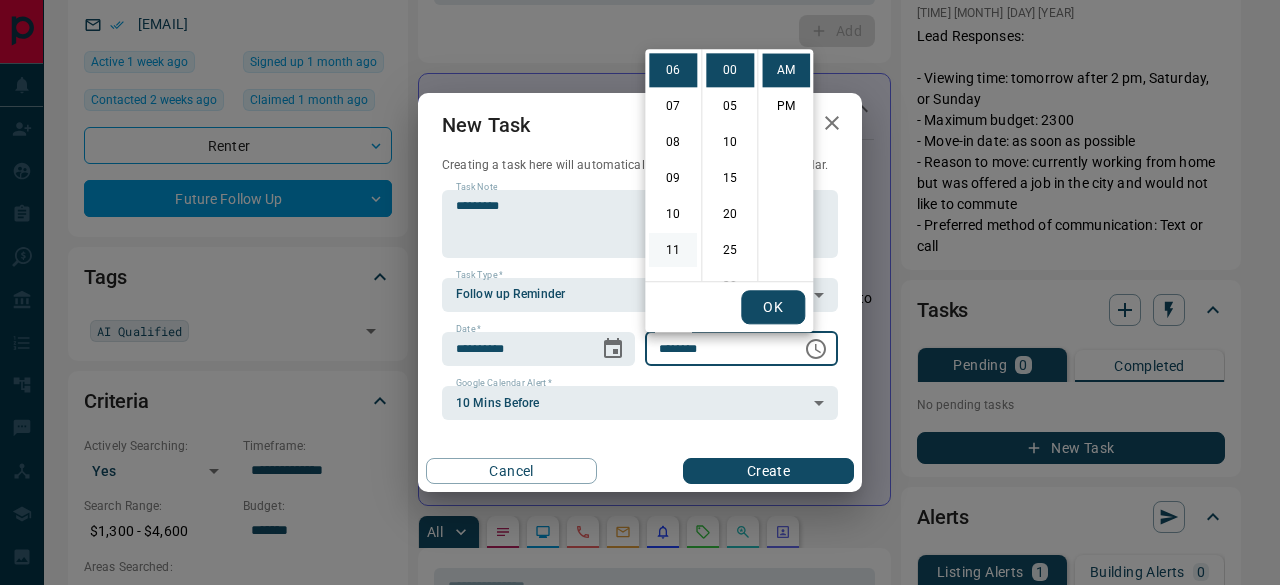 type on "********" 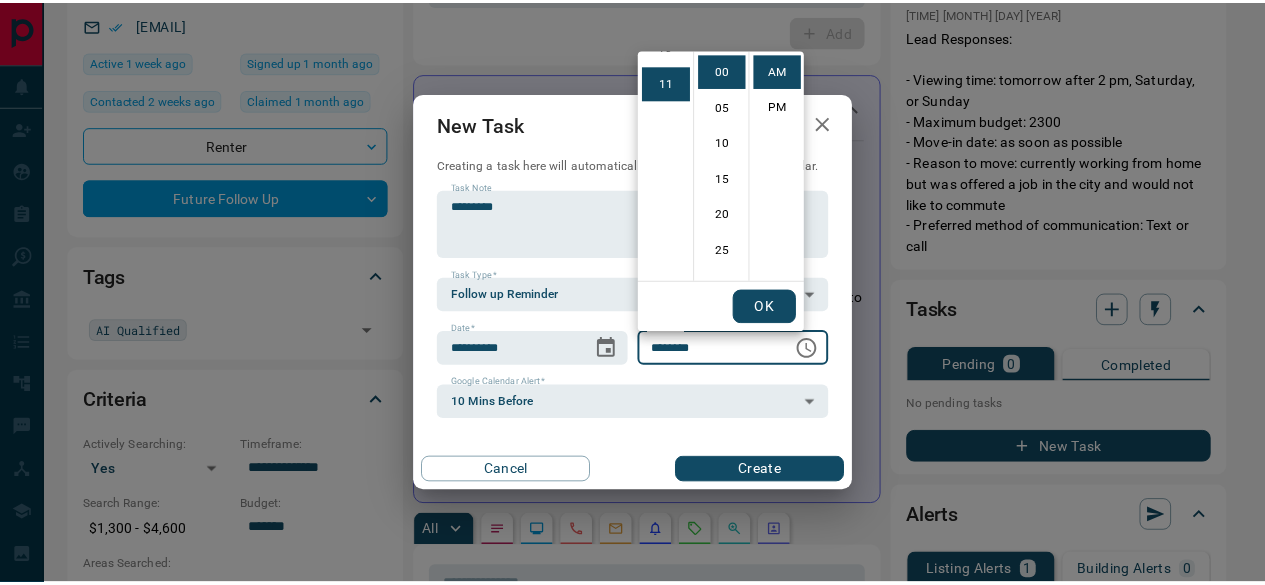 scroll, scrollTop: 390, scrollLeft: 0, axis: vertical 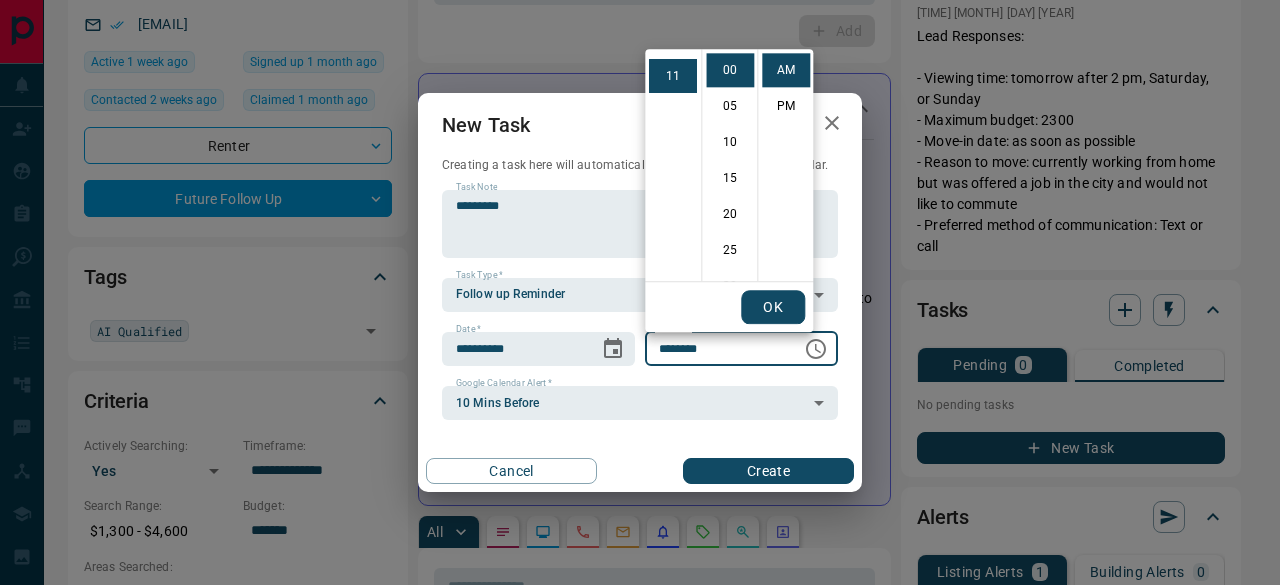 click on "OK" at bounding box center [773, 307] 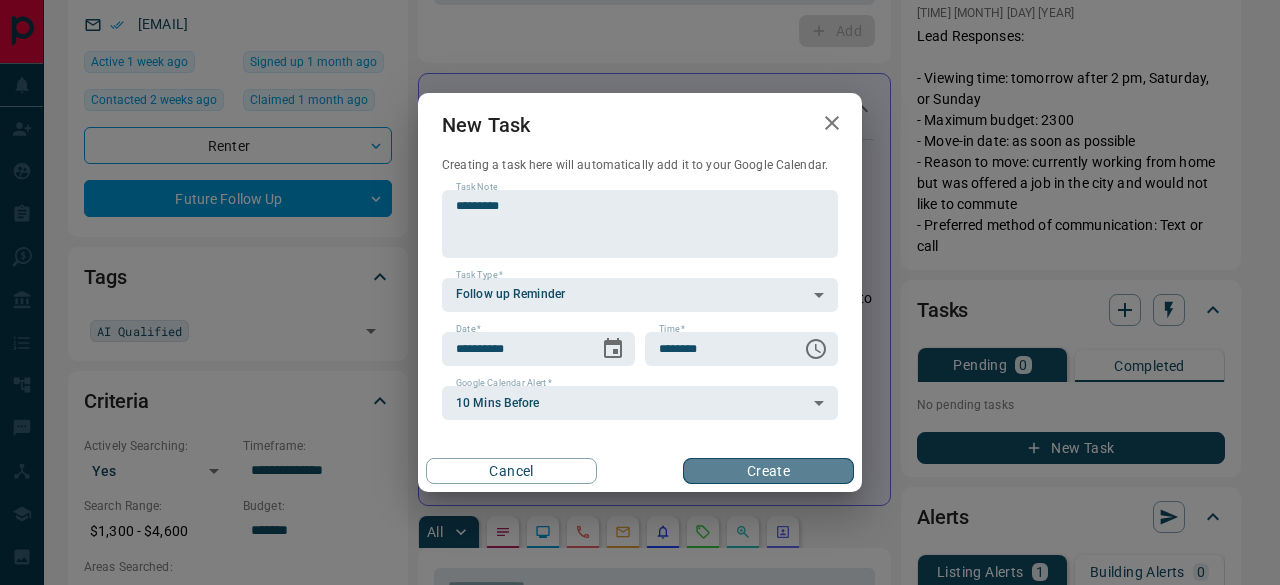 click on "Create" at bounding box center [768, 471] 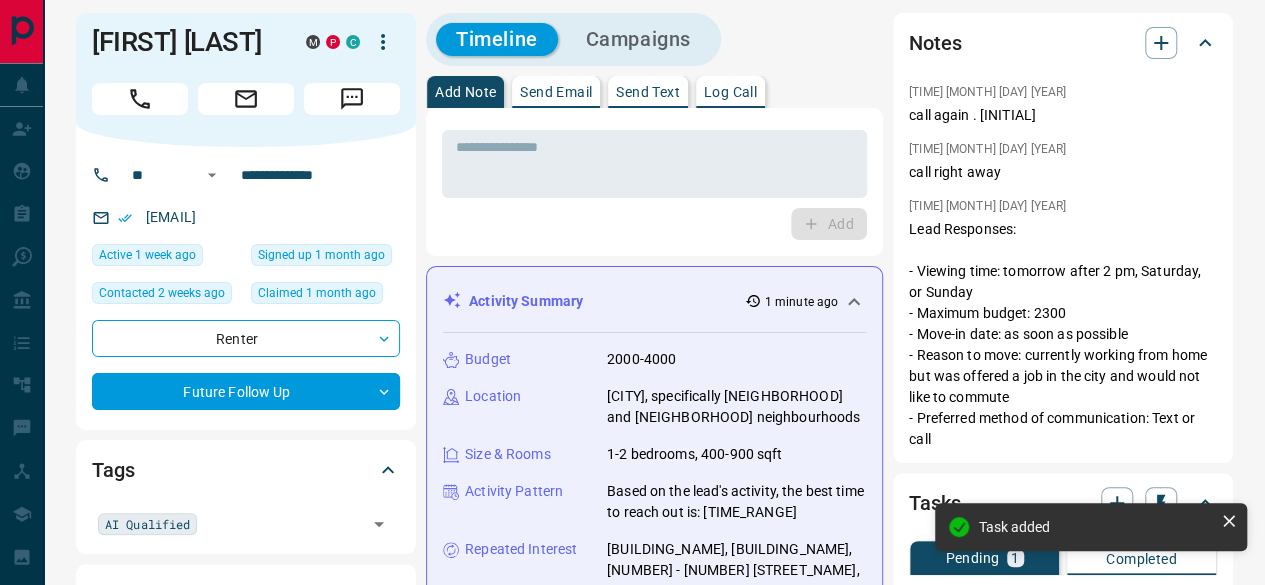 scroll, scrollTop: 0, scrollLeft: 0, axis: both 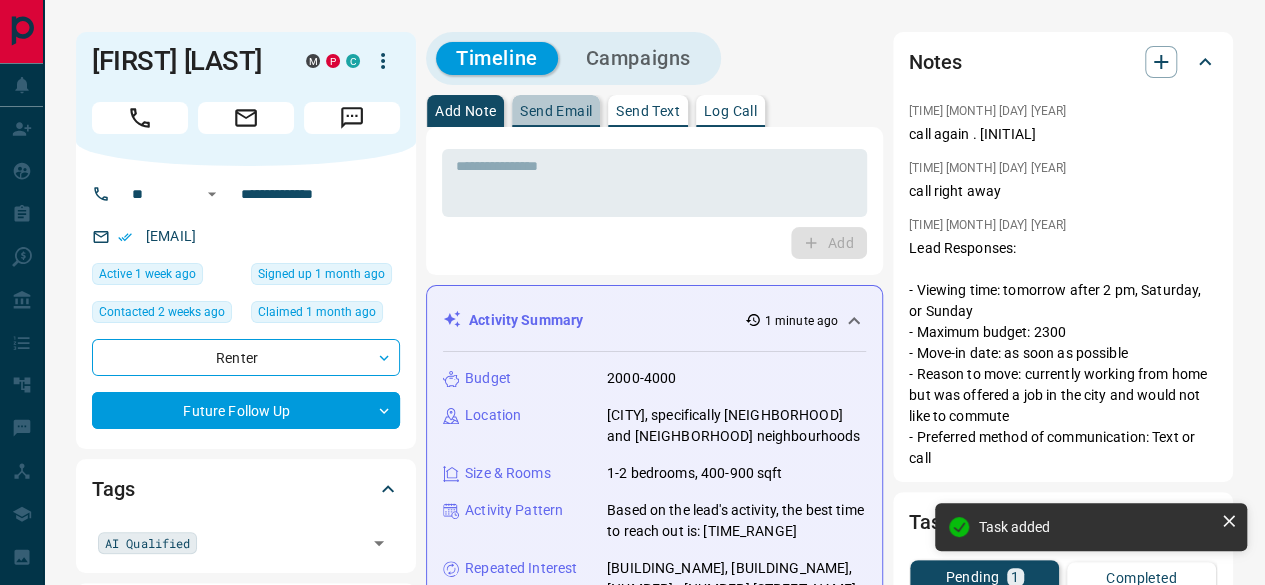 click on "Send Email" at bounding box center [556, 111] 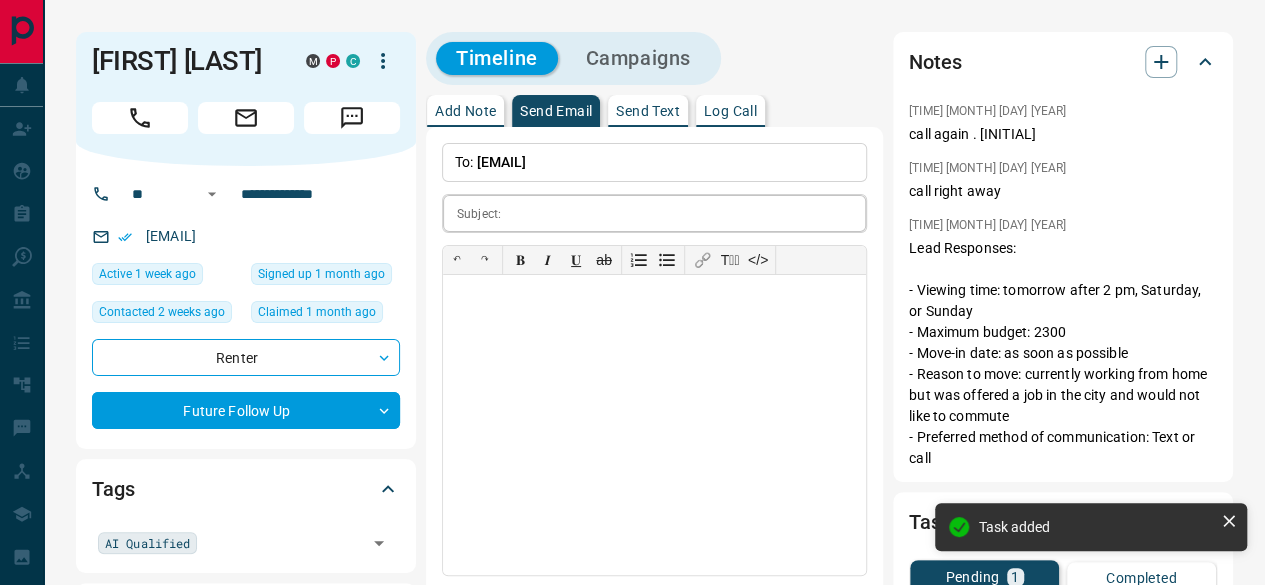 click at bounding box center (687, 213) 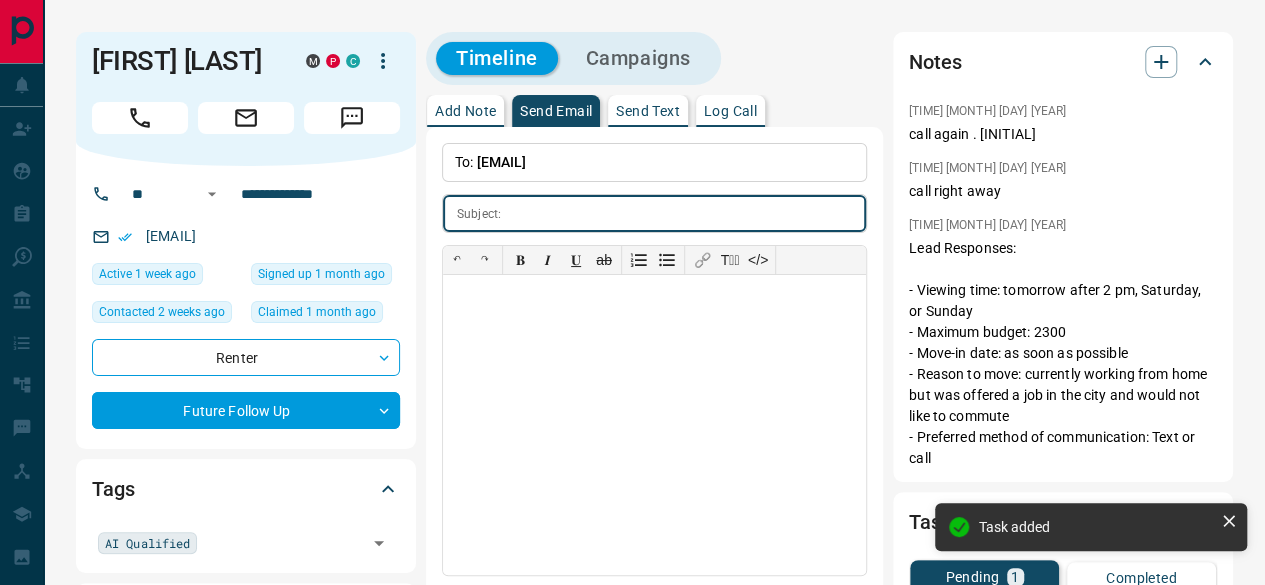 paste on "**********" 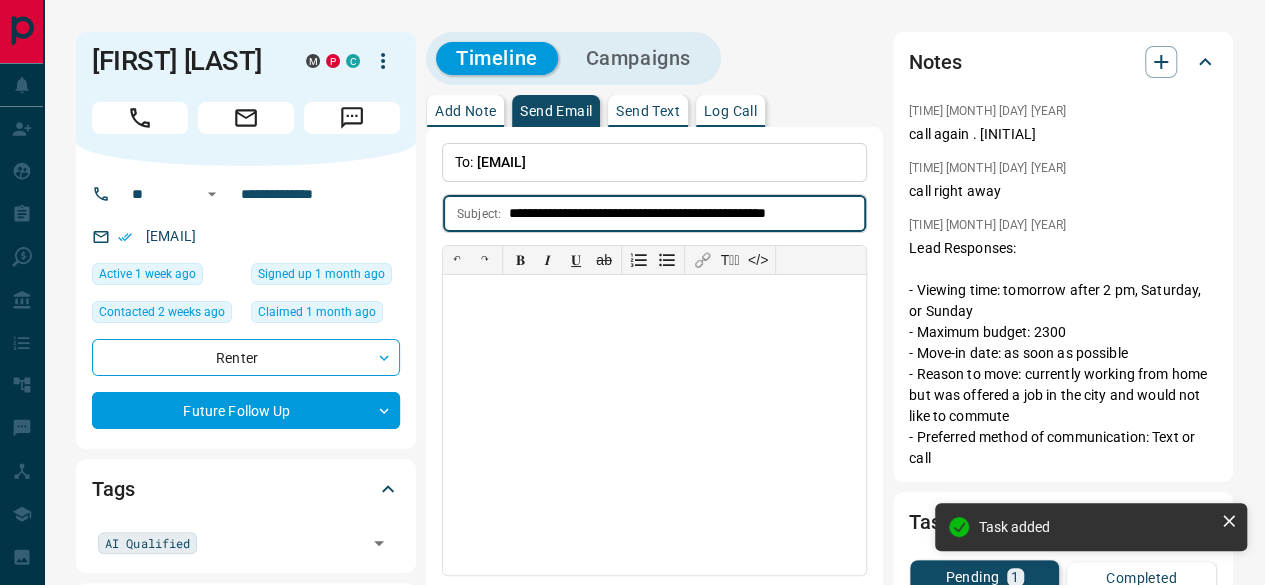 type on "**********" 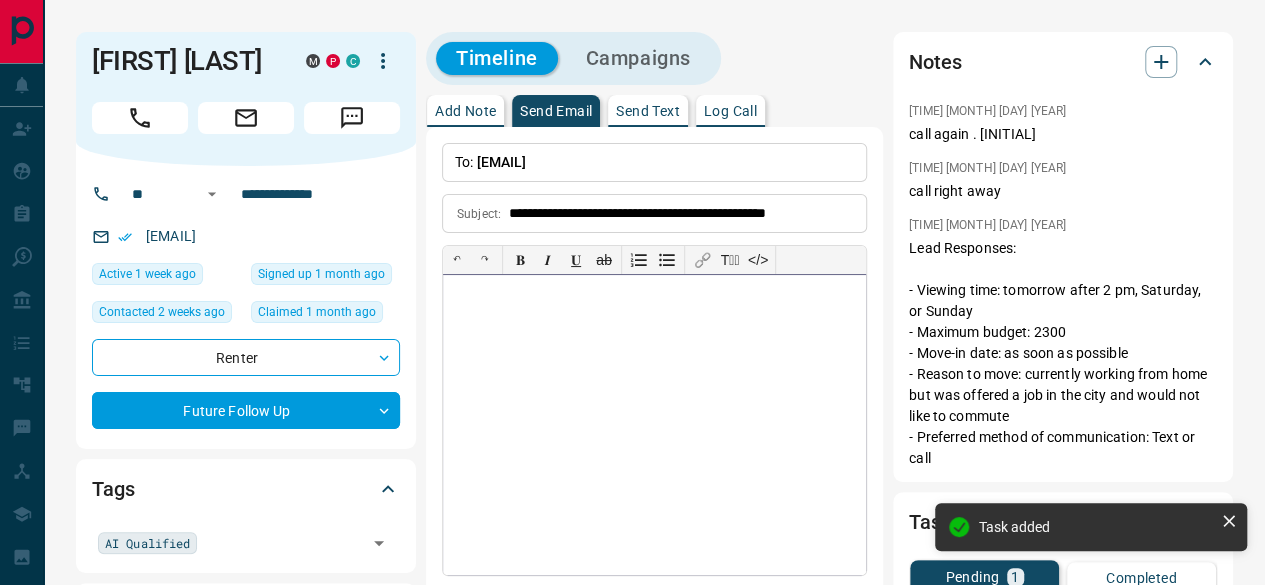 drag, startPoint x: 546, startPoint y: 309, endPoint x: 694, endPoint y: 472, distance: 220.16585 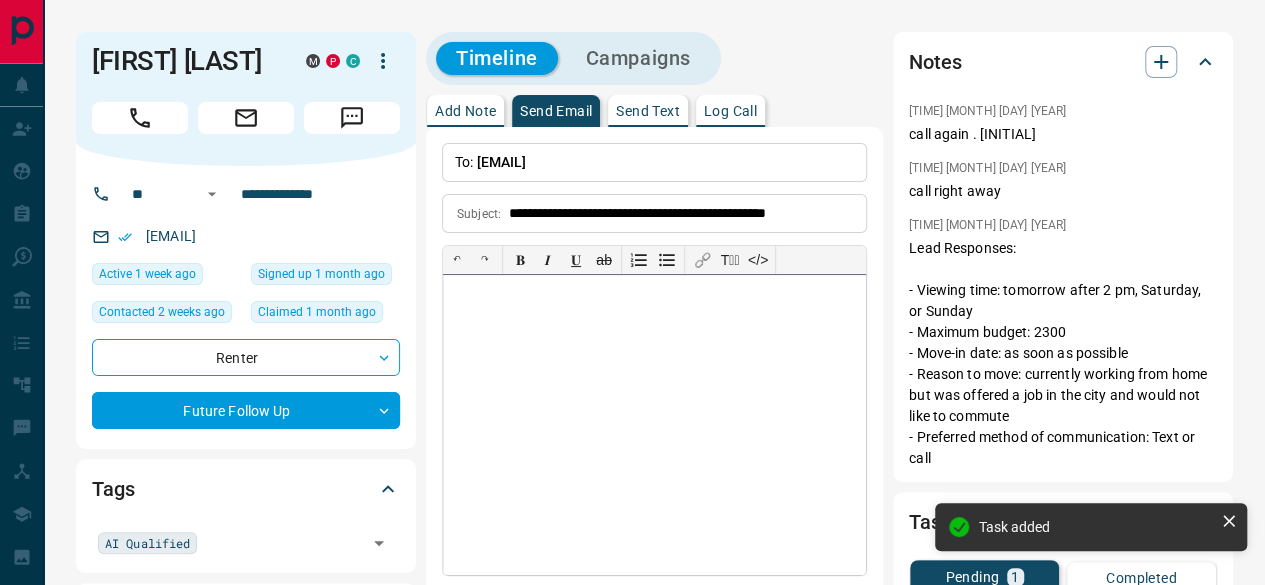 click at bounding box center (654, 425) 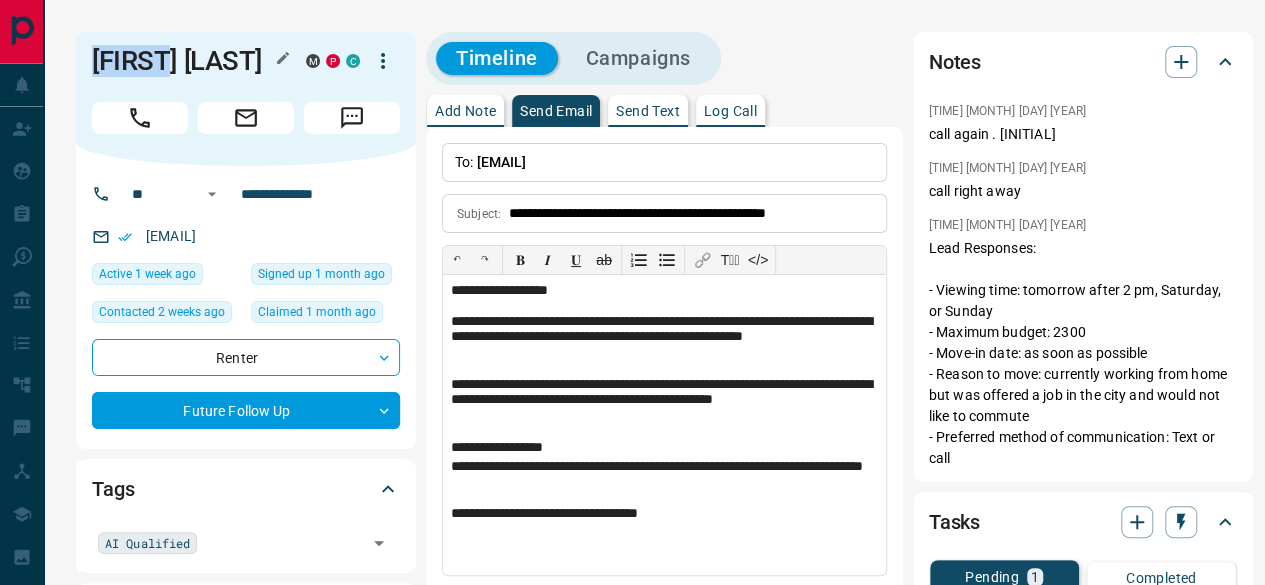 drag, startPoint x: 78, startPoint y: 47, endPoint x: 292, endPoint y: 117, distance: 225.15773 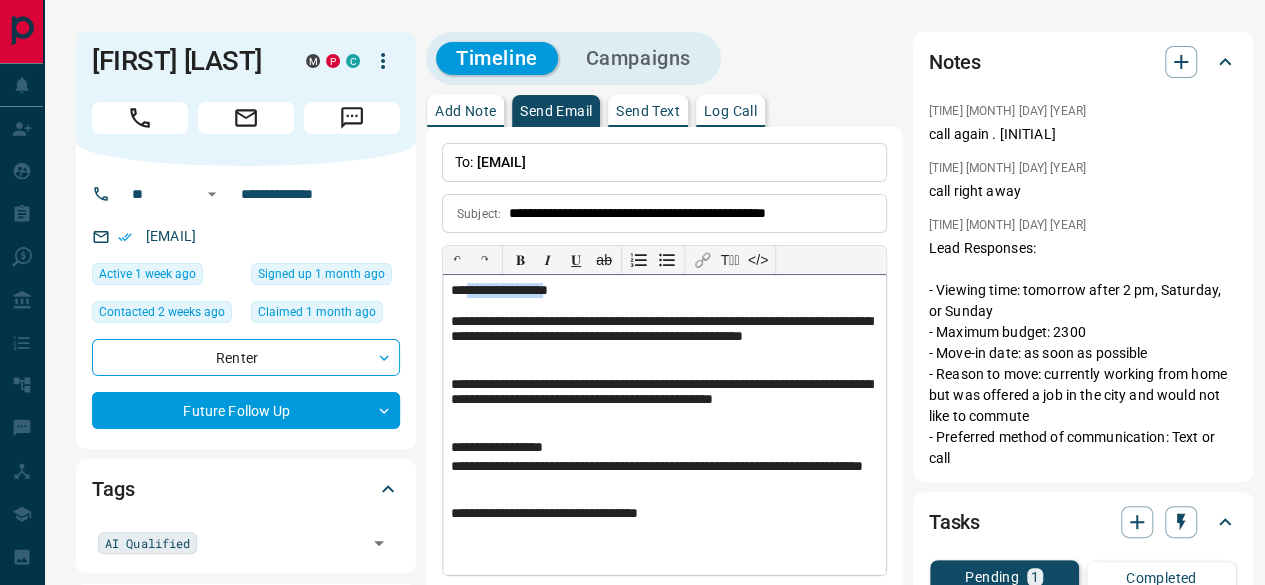 drag, startPoint x: 552, startPoint y: 276, endPoint x: 458, endPoint y: 275, distance: 94.00532 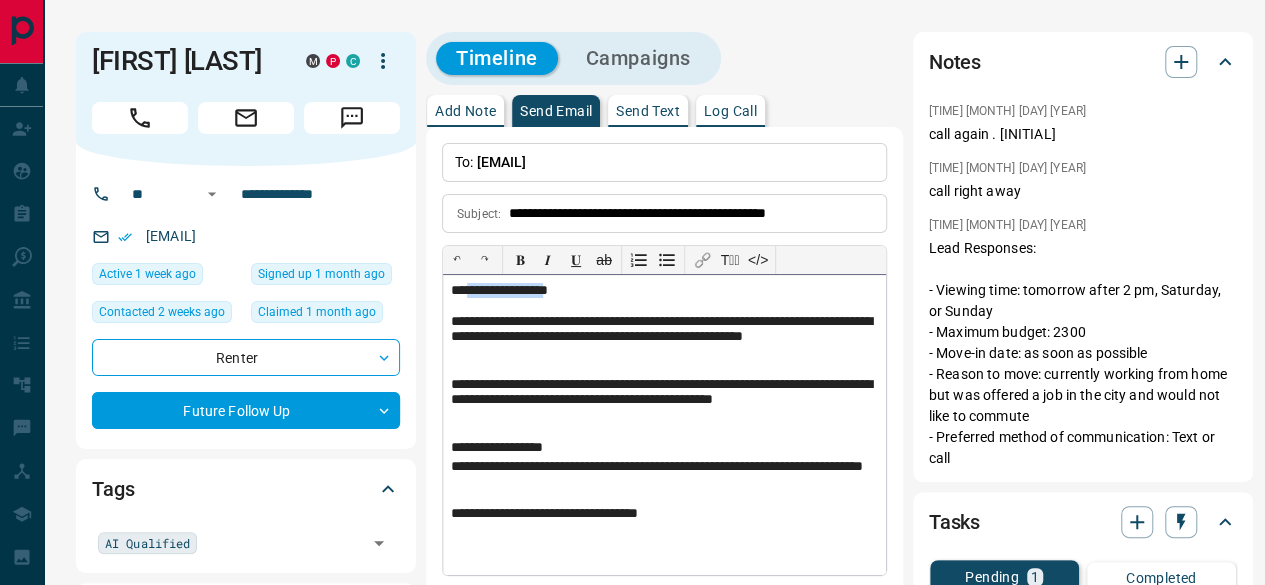 click on "**********" at bounding box center (664, 291) 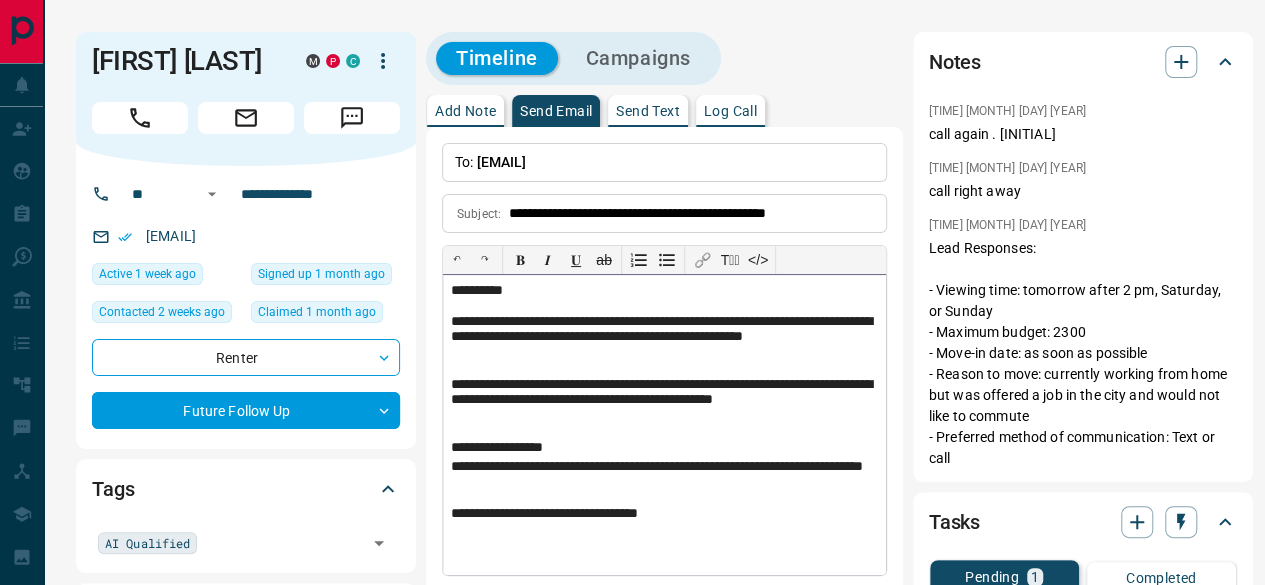 scroll, scrollTop: 200, scrollLeft: 0, axis: vertical 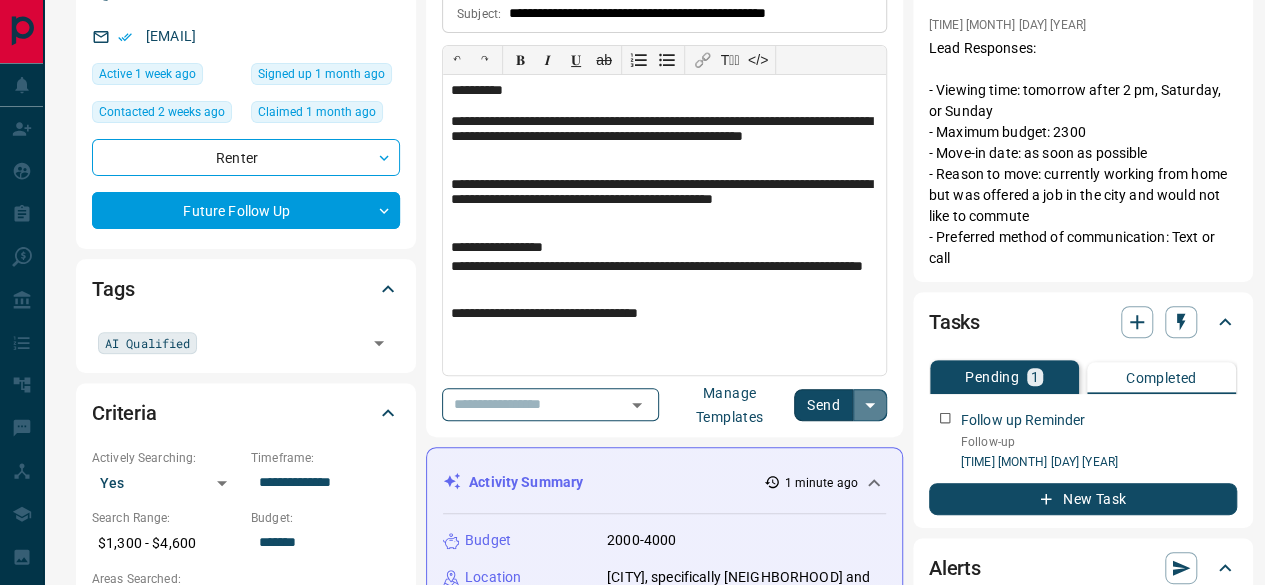 drag, startPoint x: 845, startPoint y: 391, endPoint x: 659, endPoint y: 298, distance: 207.95432 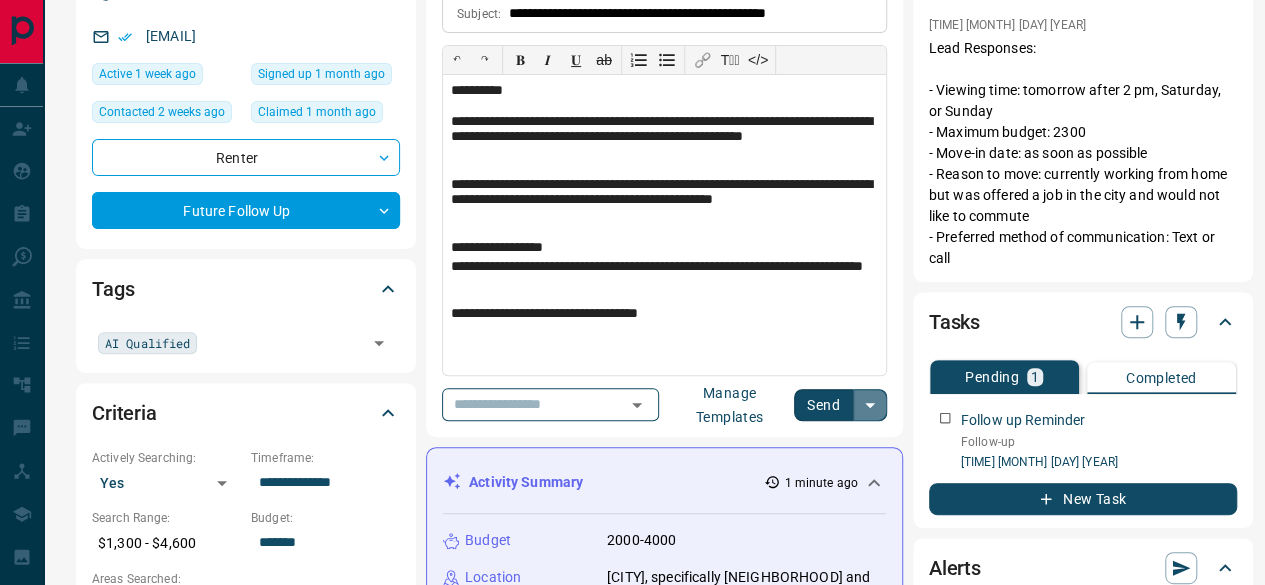 click on "Send" at bounding box center [840, 405] 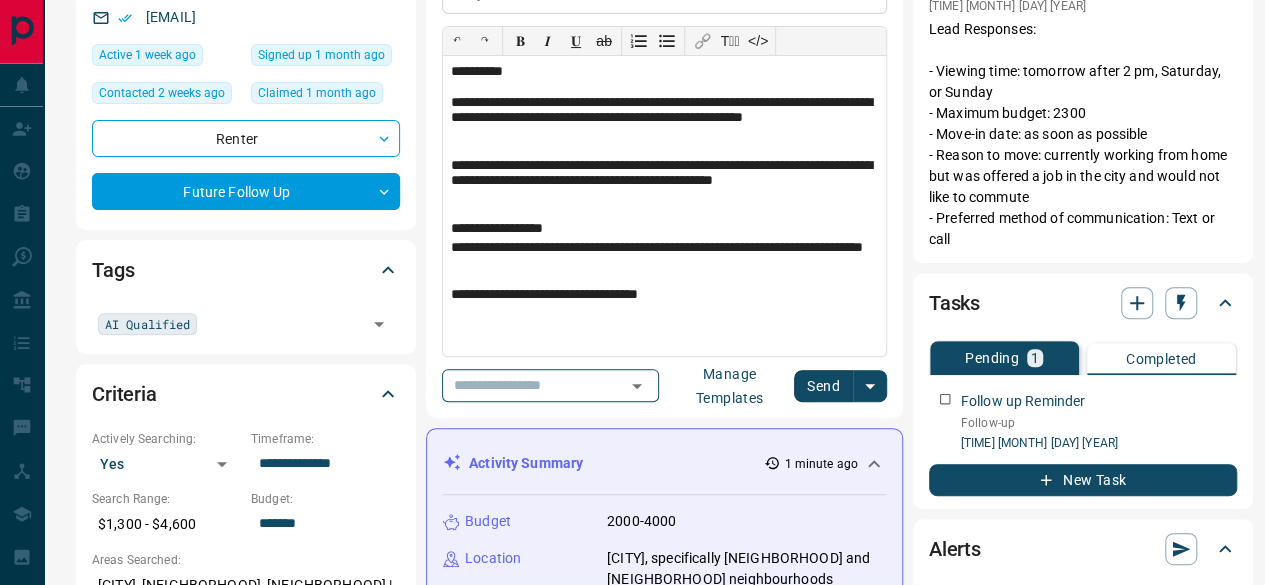 scroll, scrollTop: 200, scrollLeft: 0, axis: vertical 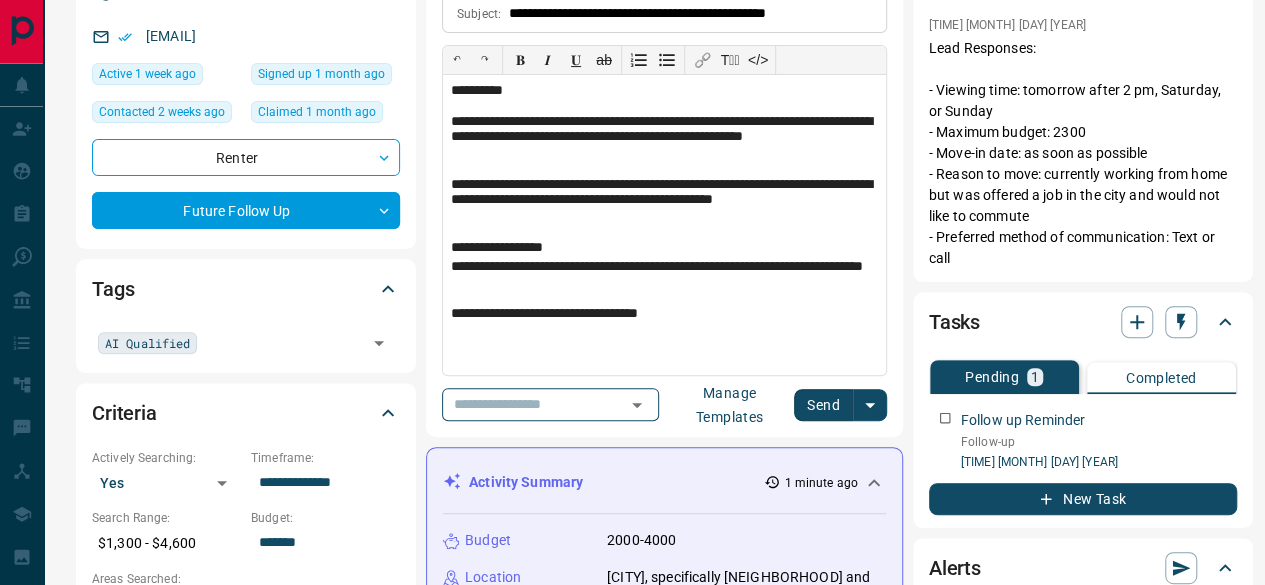 click on "Send" at bounding box center [823, 405] 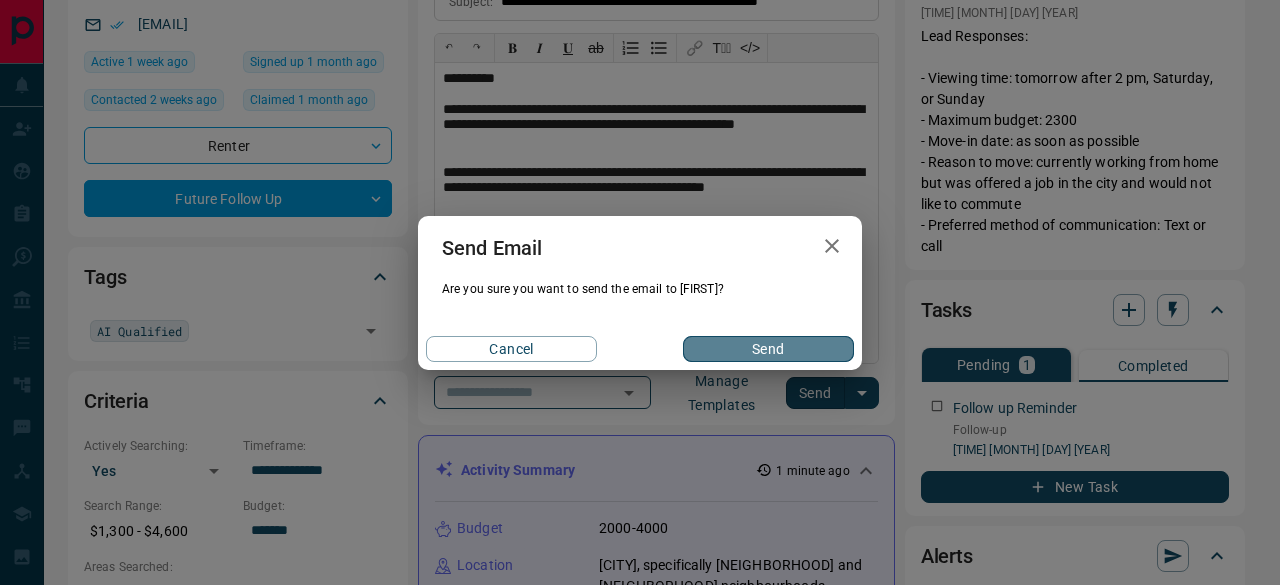 drag, startPoint x: 732, startPoint y: 347, endPoint x: 614, endPoint y: 259, distance: 147.20055 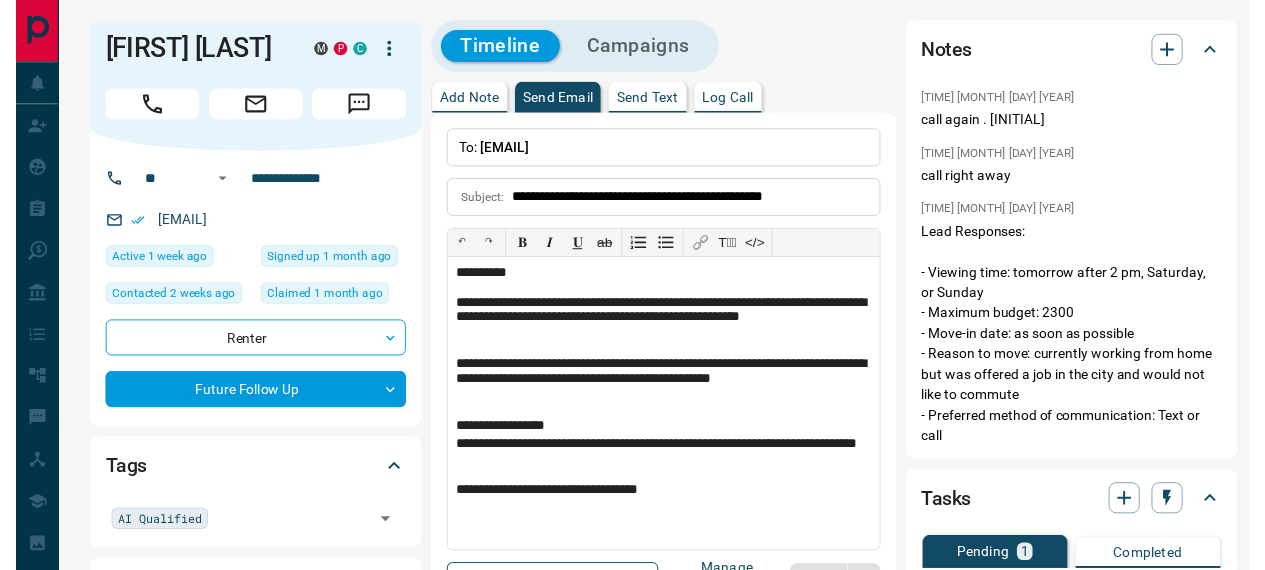 scroll, scrollTop: 0, scrollLeft: 0, axis: both 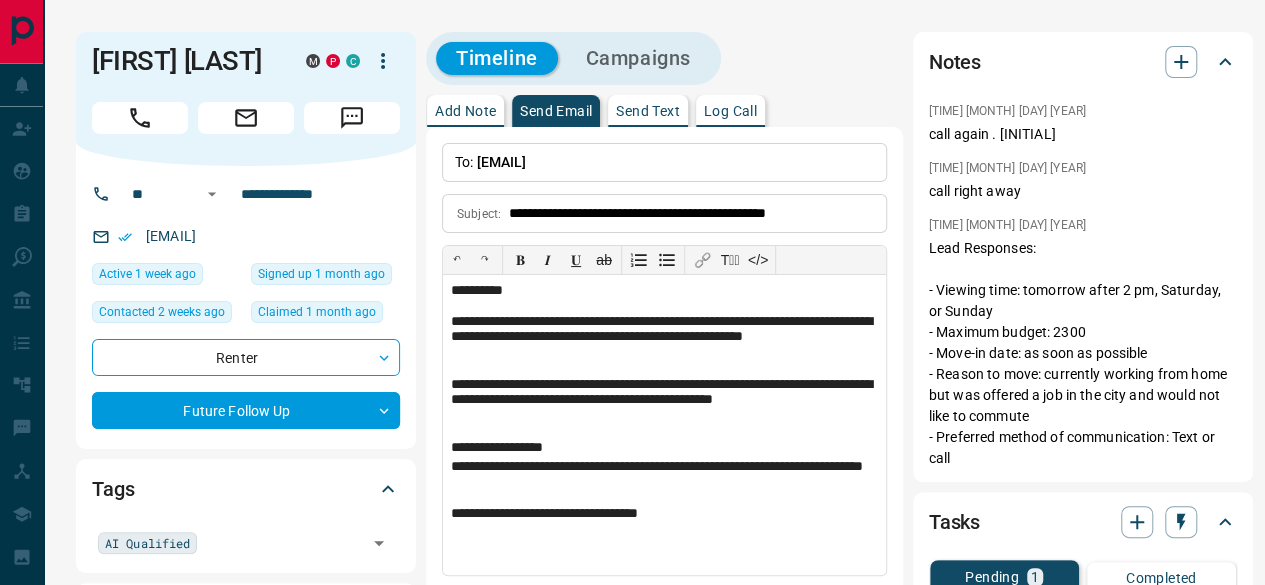 type 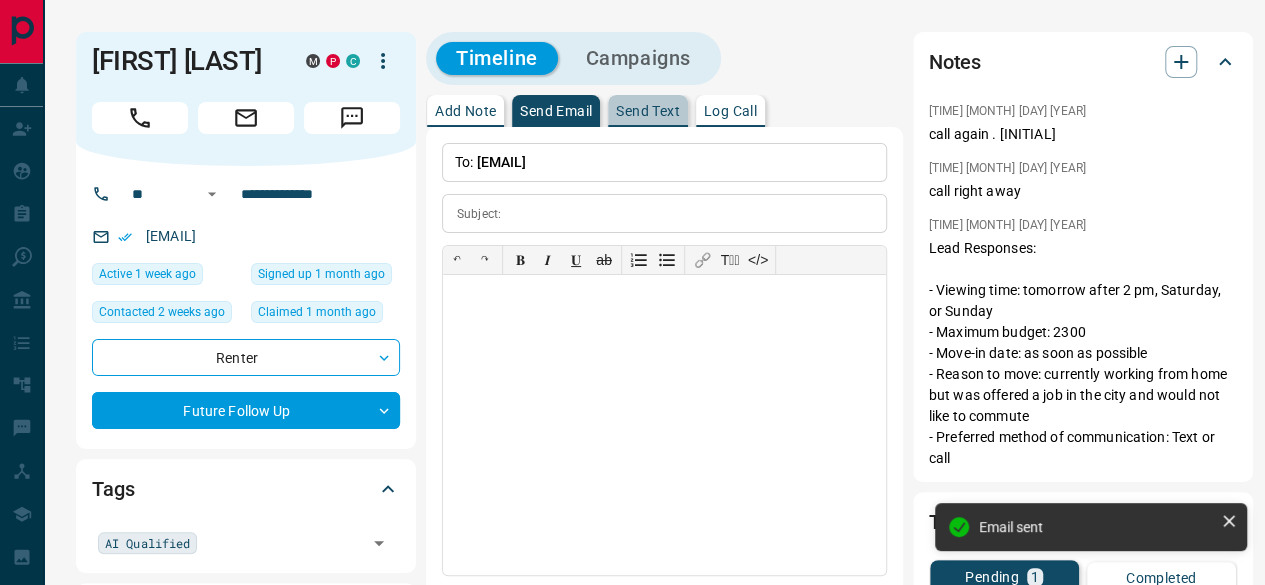 click on "Send Text" at bounding box center (648, 111) 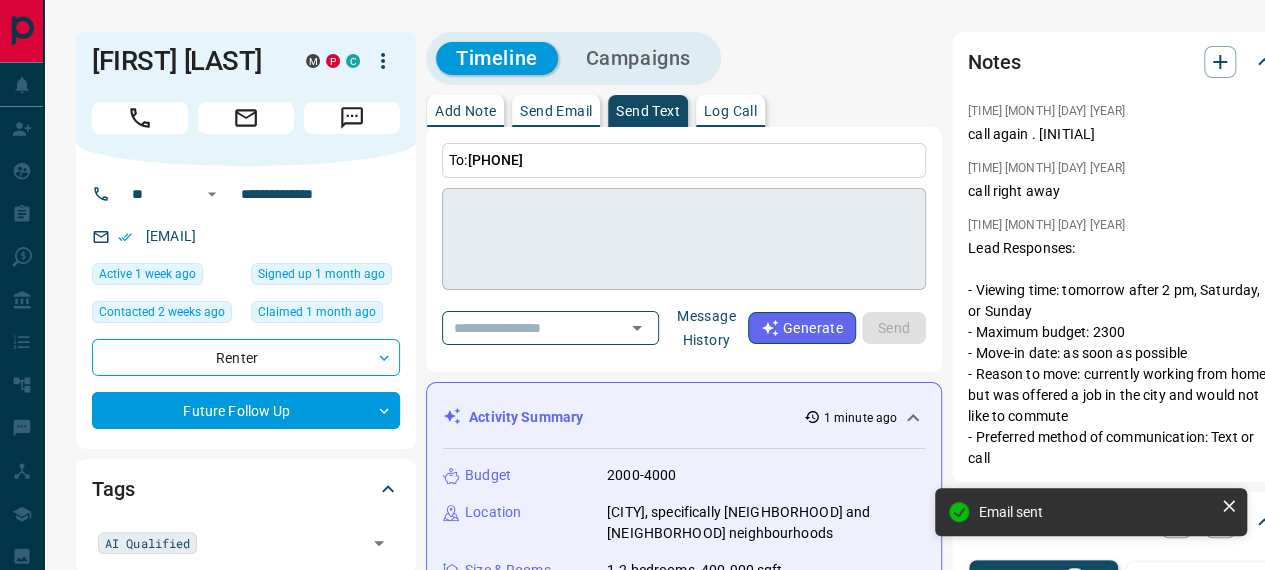 click at bounding box center [684, 239] 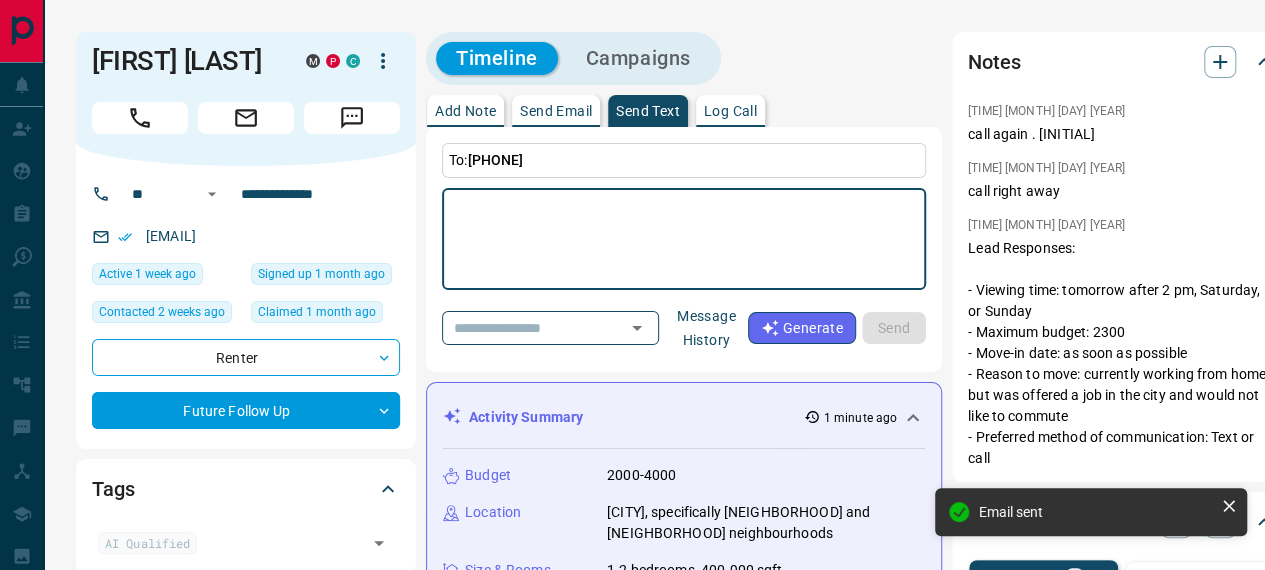 paste on "**********" 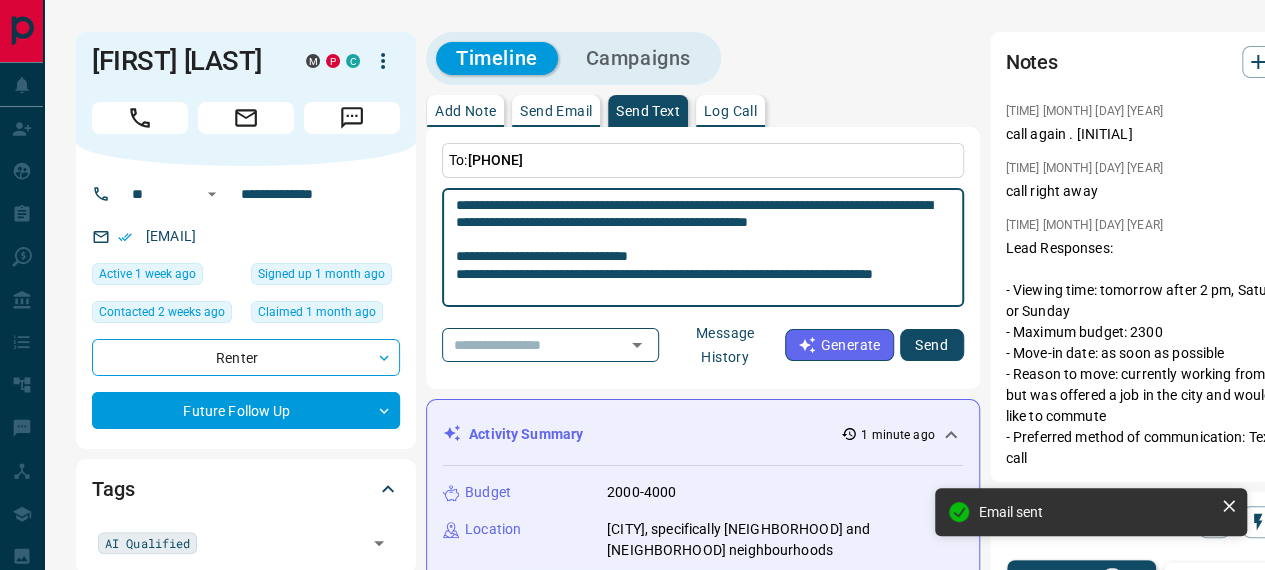 scroll, scrollTop: 0, scrollLeft: 0, axis: both 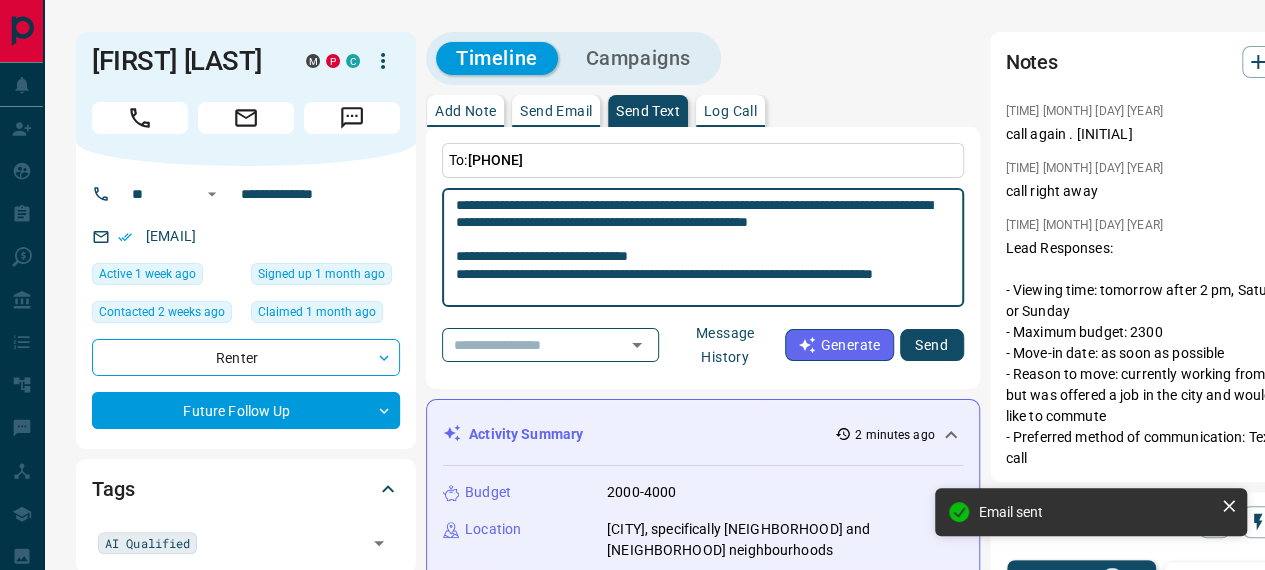 click on "**********" at bounding box center (703, 248) 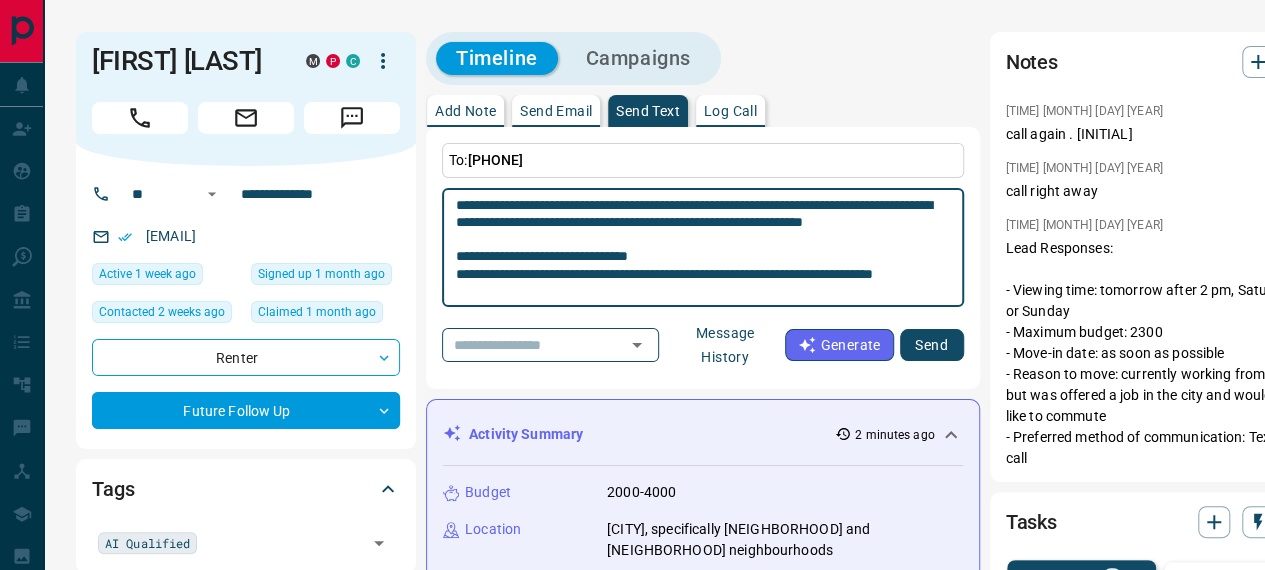 type on "**********" 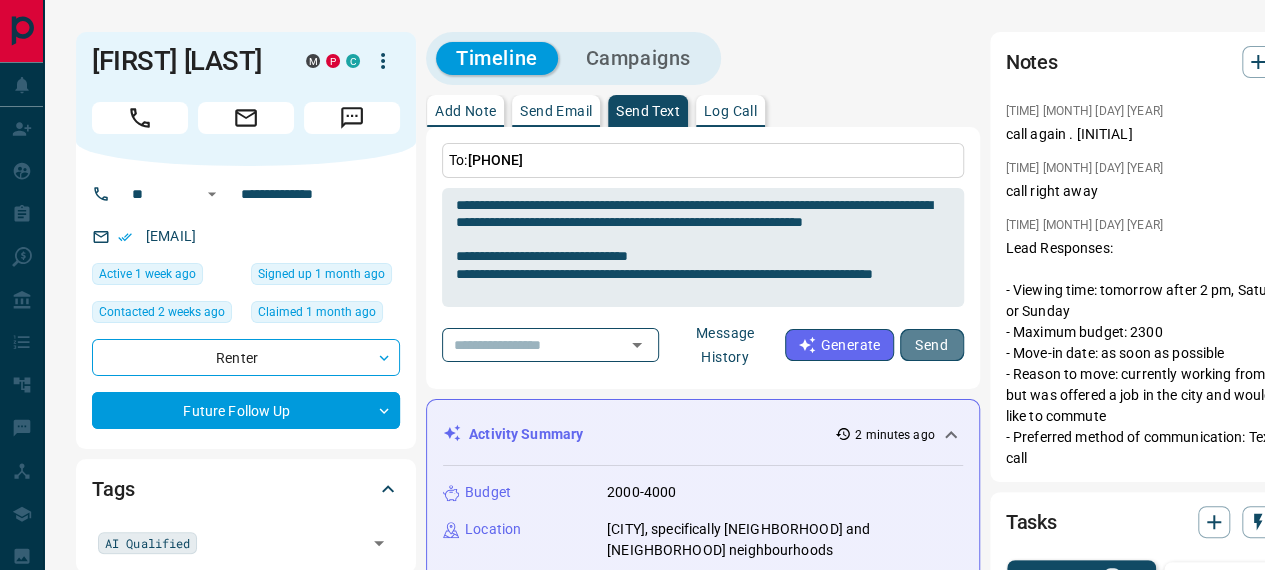 click on "Send" at bounding box center [932, 345] 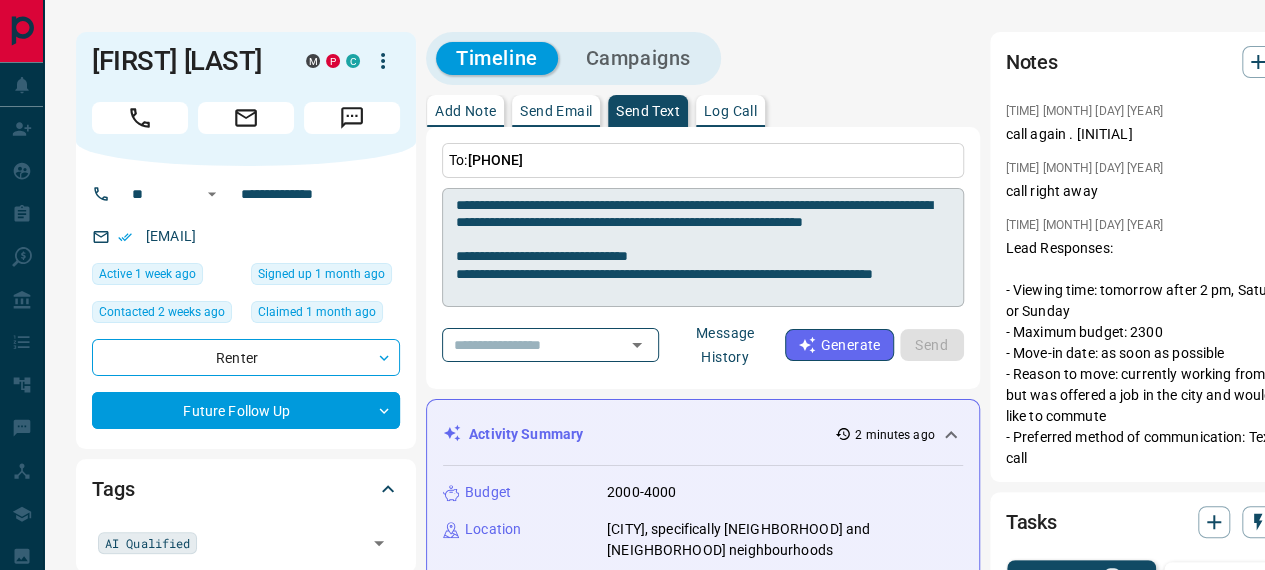 type 